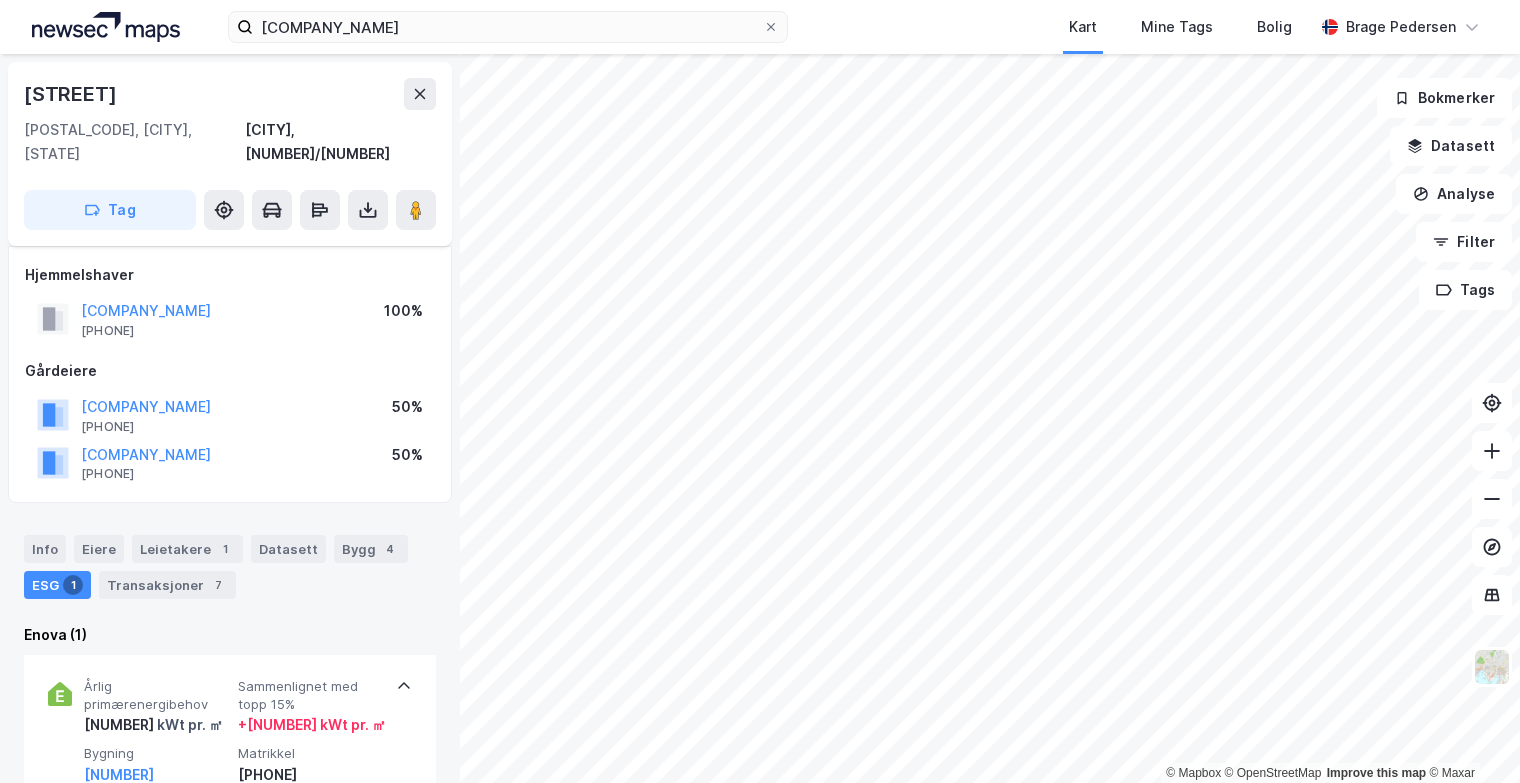 scroll, scrollTop: 0, scrollLeft: 0, axis: both 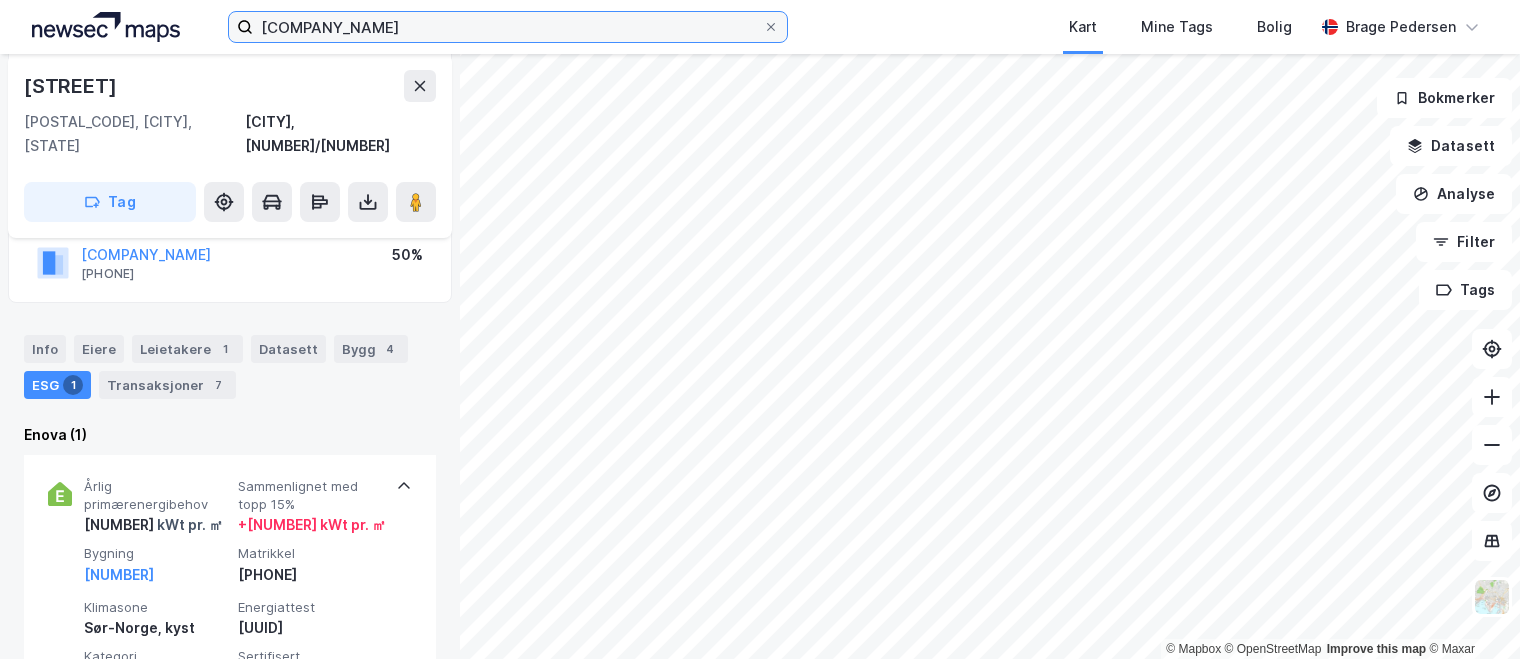 click on "[COMPANY_NAME]" at bounding box center (508, 27) 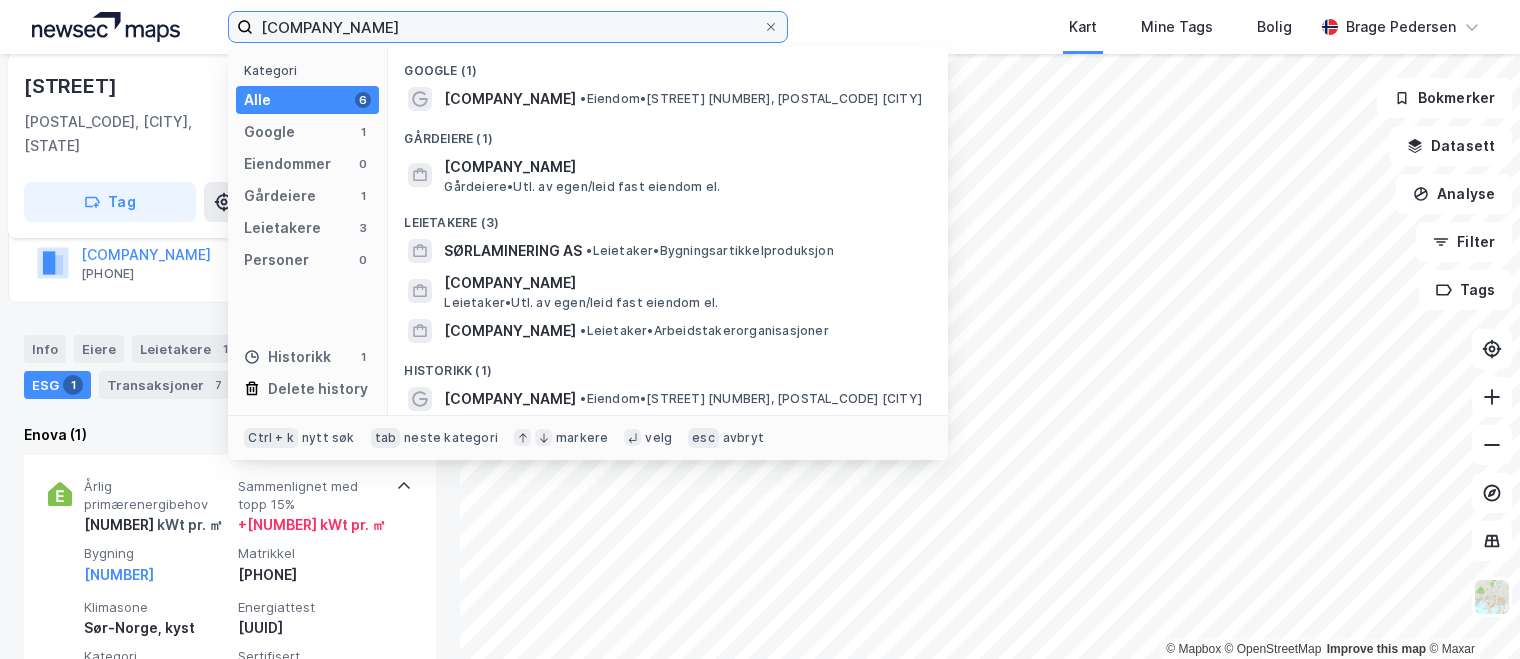drag, startPoint x: 446, startPoint y: 36, endPoint x: 67, endPoint y: 31, distance: 379.033 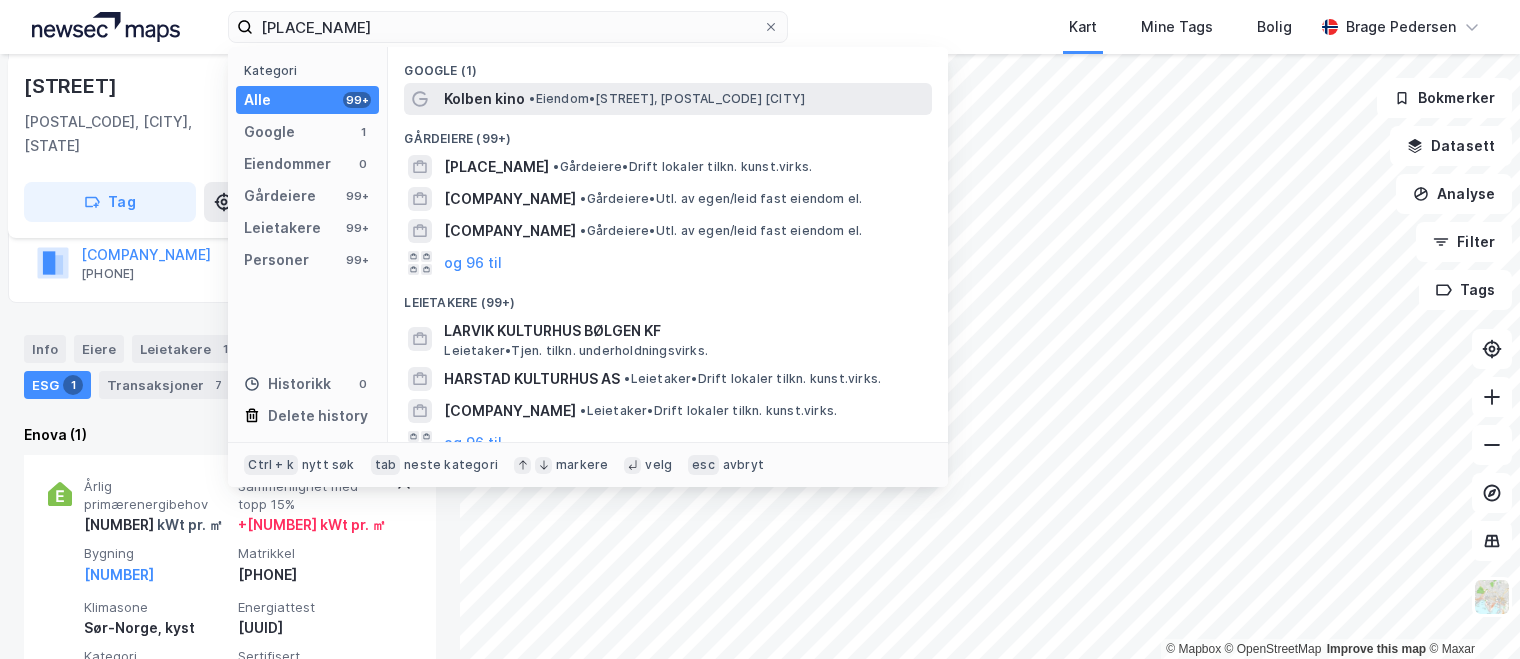 click on "•  Eiendom  •  [STREET], [POSTAL_CODE] [CITY]" at bounding box center (667, 99) 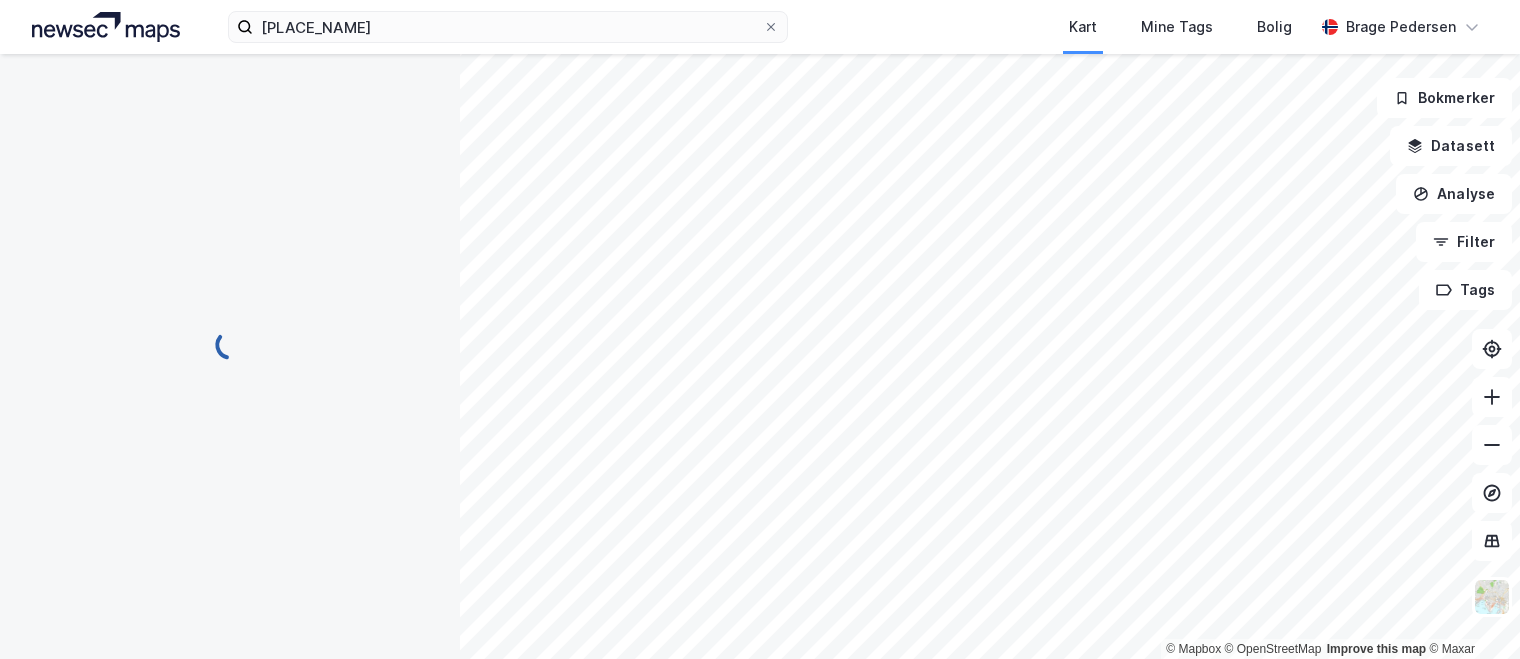 scroll, scrollTop: 200, scrollLeft: 0, axis: vertical 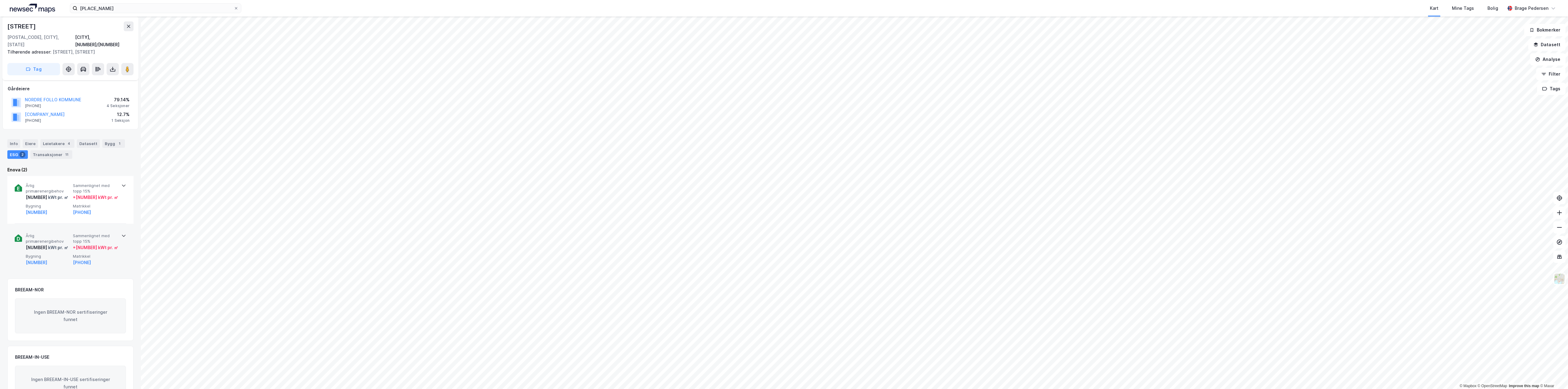 click on "Årlig primærenergibehov" at bounding box center [48, 238] 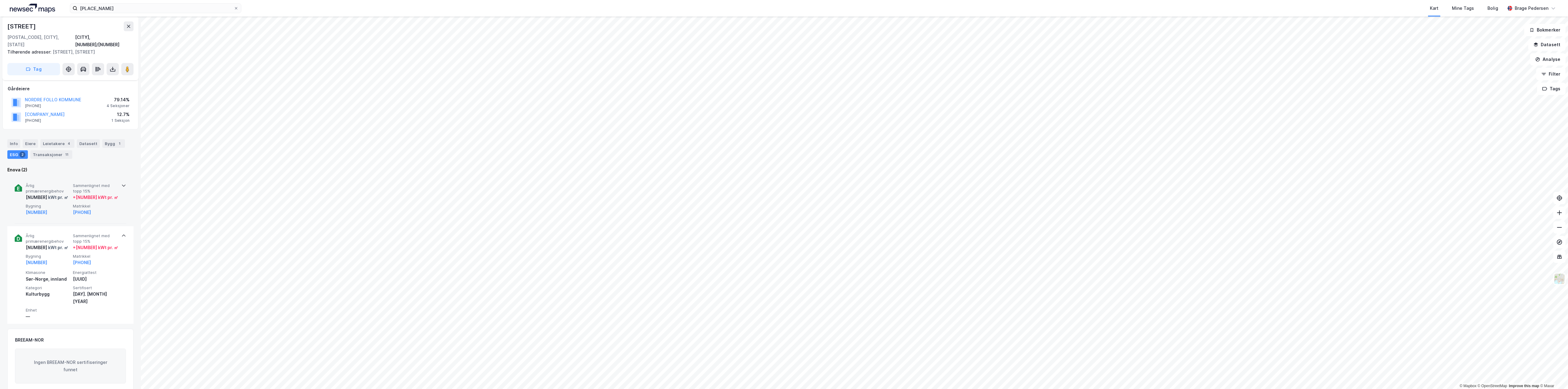 click on "Årlig primærenergibehov [NUMBER]   kWt pr. ㎡ Sammenlignet med topp [NUMBER]% + [NUMBER]   kWt pr. ㎡ Bygning [NUMBER] Matrikkel [PHONE]" at bounding box center [72, 200] 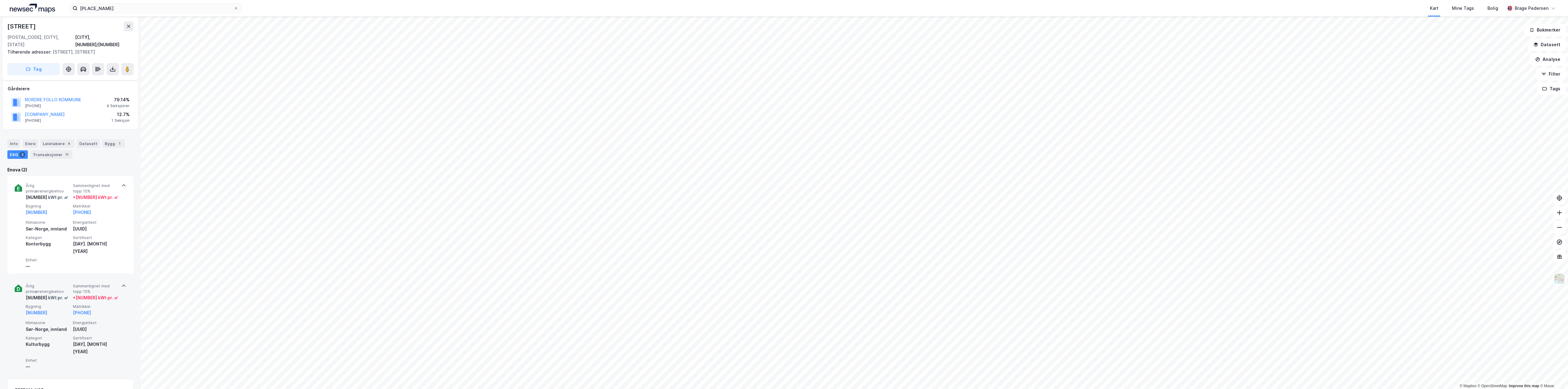 click on "Matrikkel" at bounding box center (95, 306) 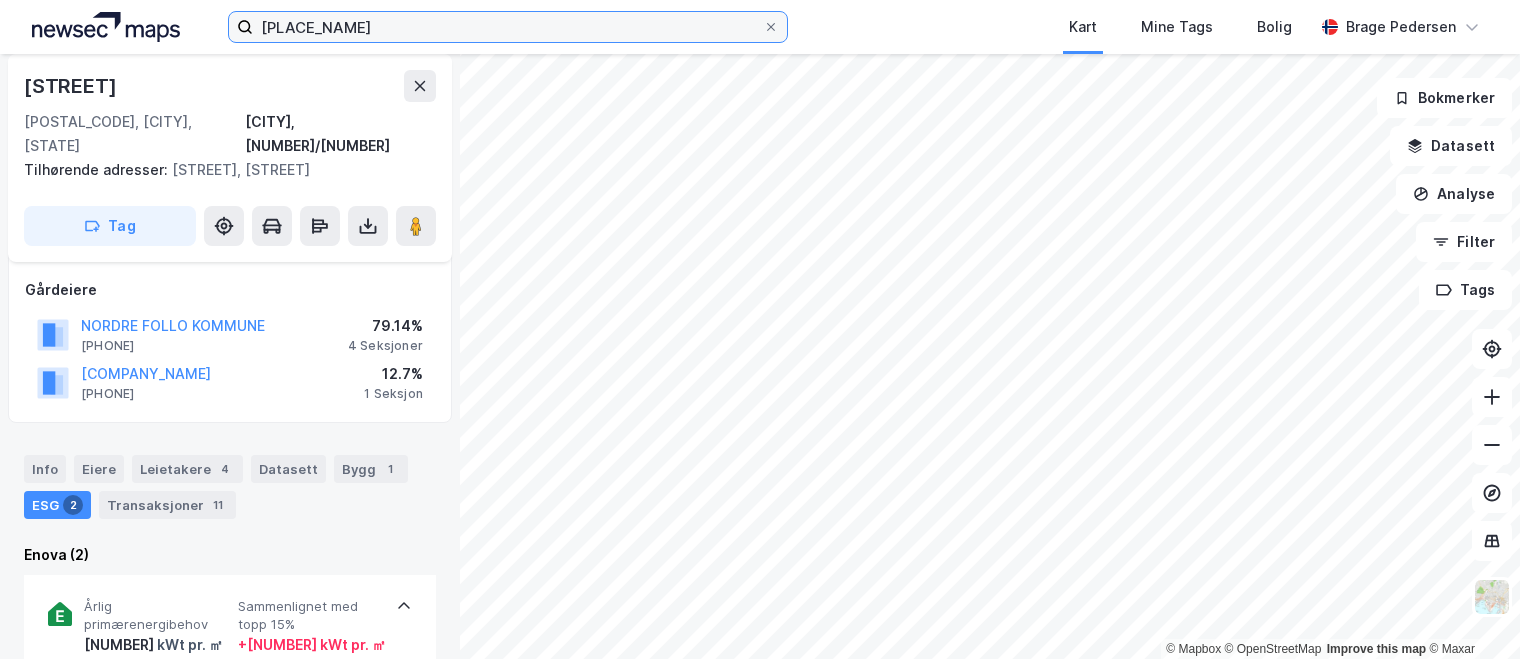 click on "[PLACE_NAME]" at bounding box center (508, 27) 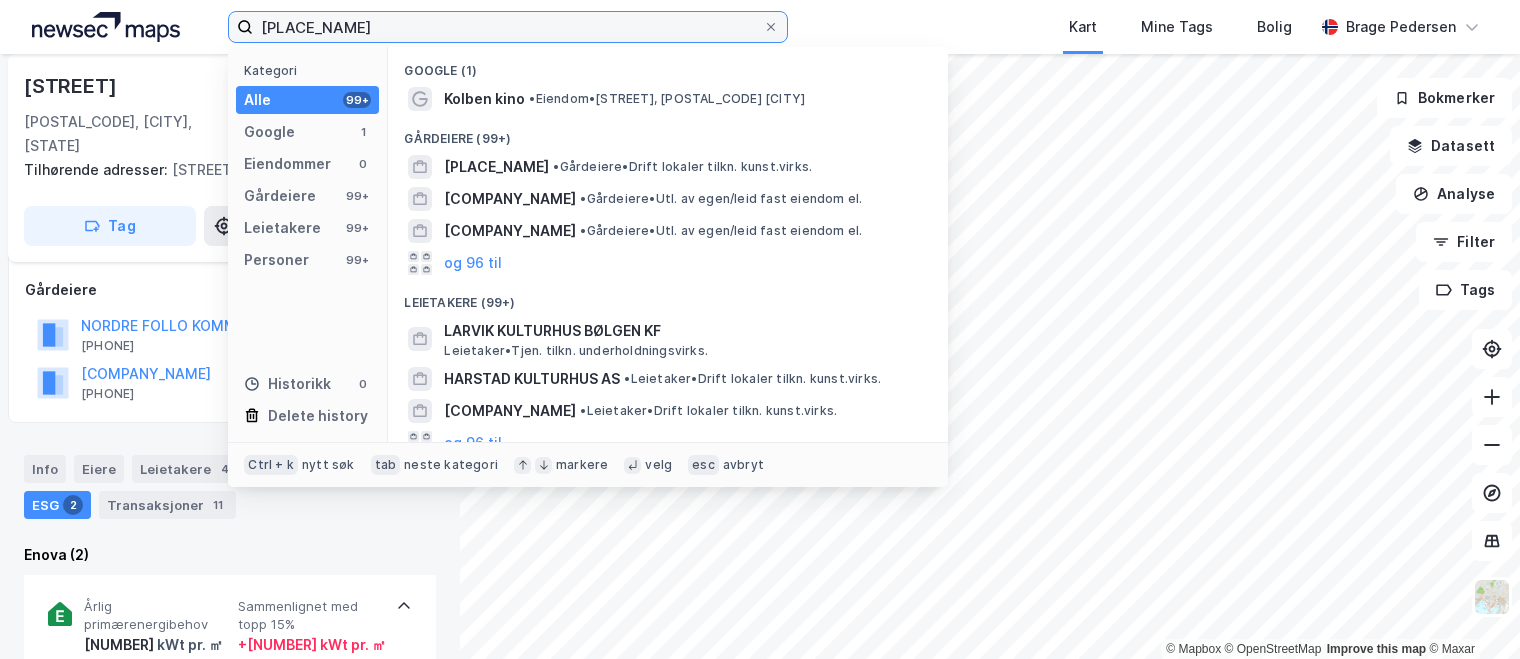 drag, startPoint x: 377, startPoint y: 29, endPoint x: 83, endPoint y: 32, distance: 294.01532 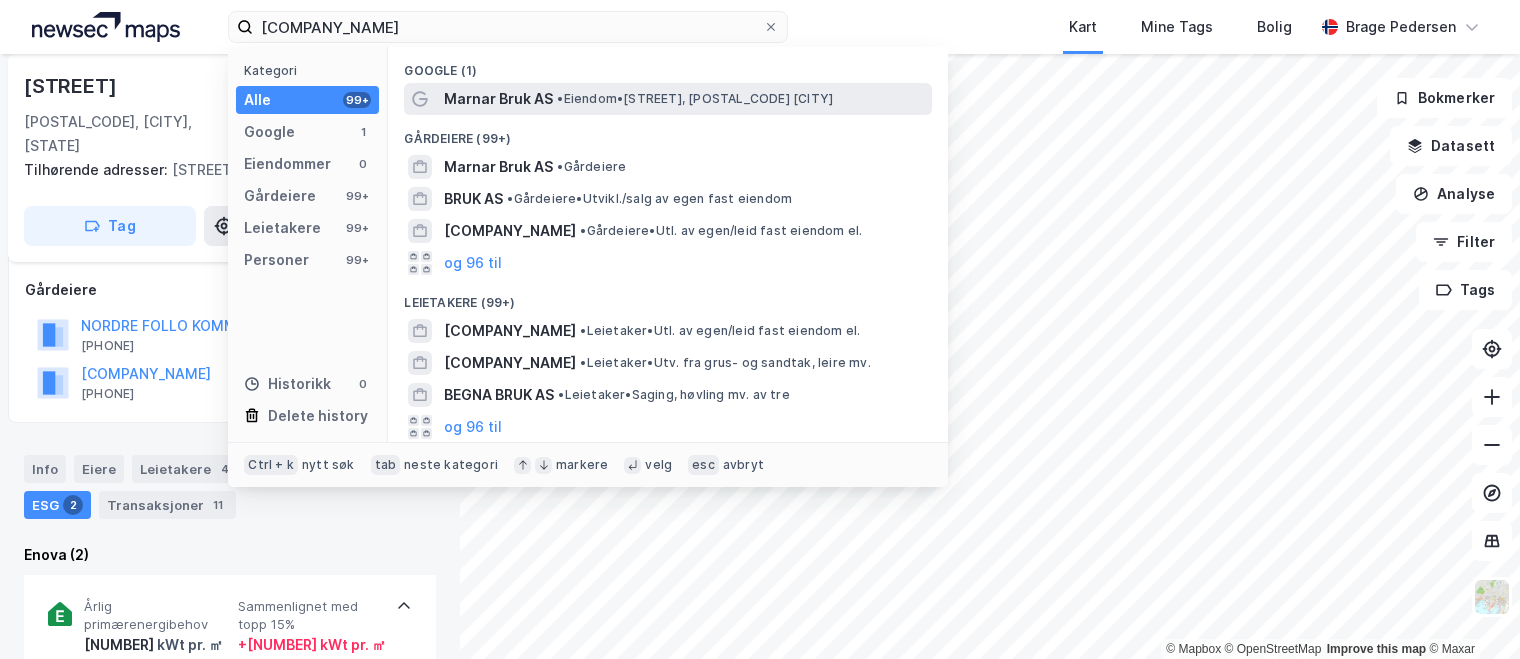 click on "Marnar Bruk AS" at bounding box center (498, 99) 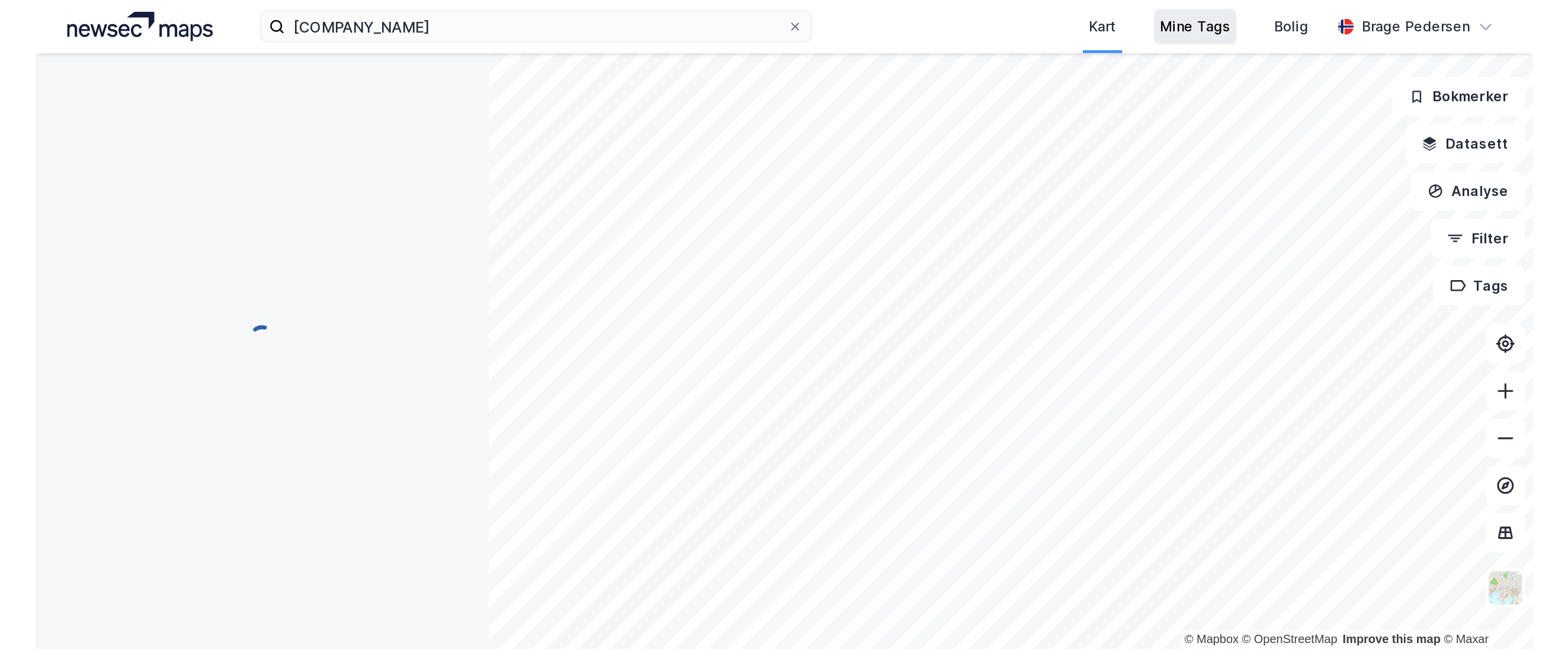 scroll, scrollTop: 118, scrollLeft: 0, axis: vertical 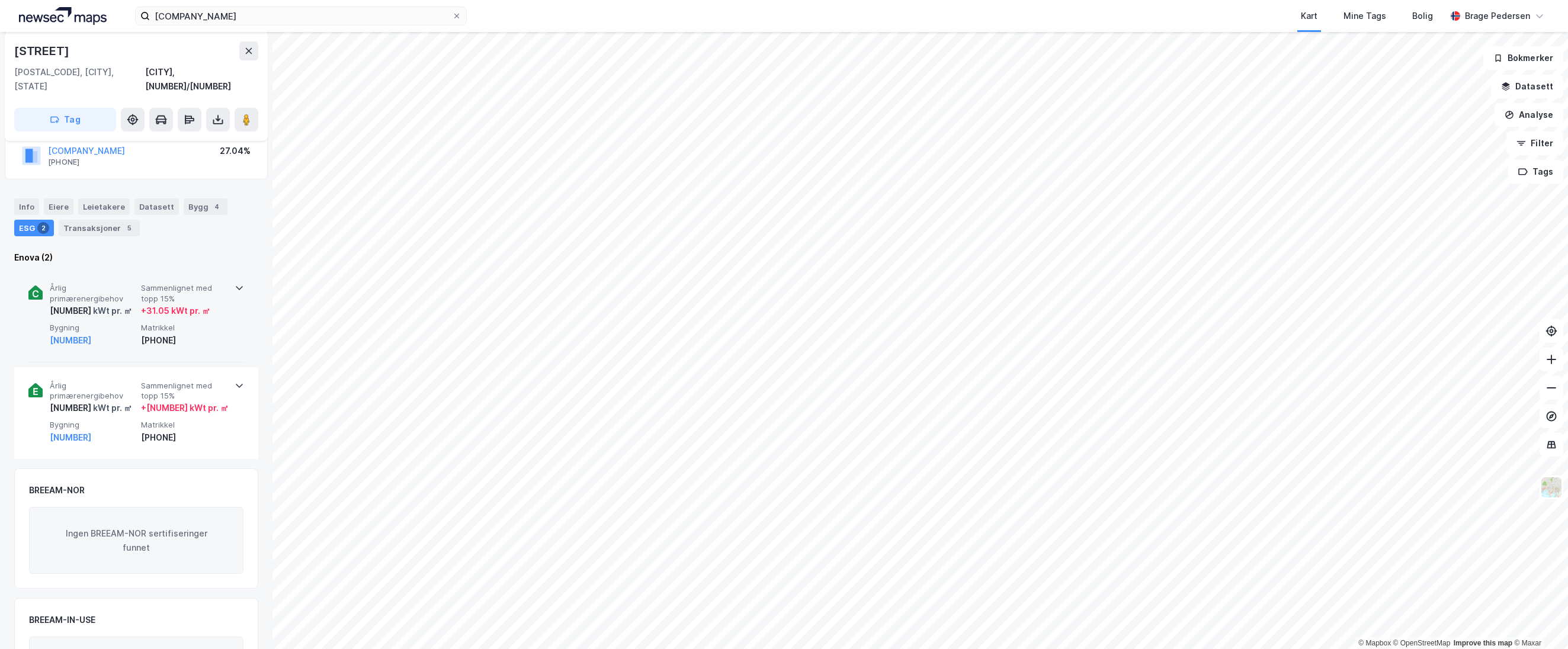 click on "Årlig primærenergibehov" at bounding box center [93, 293] 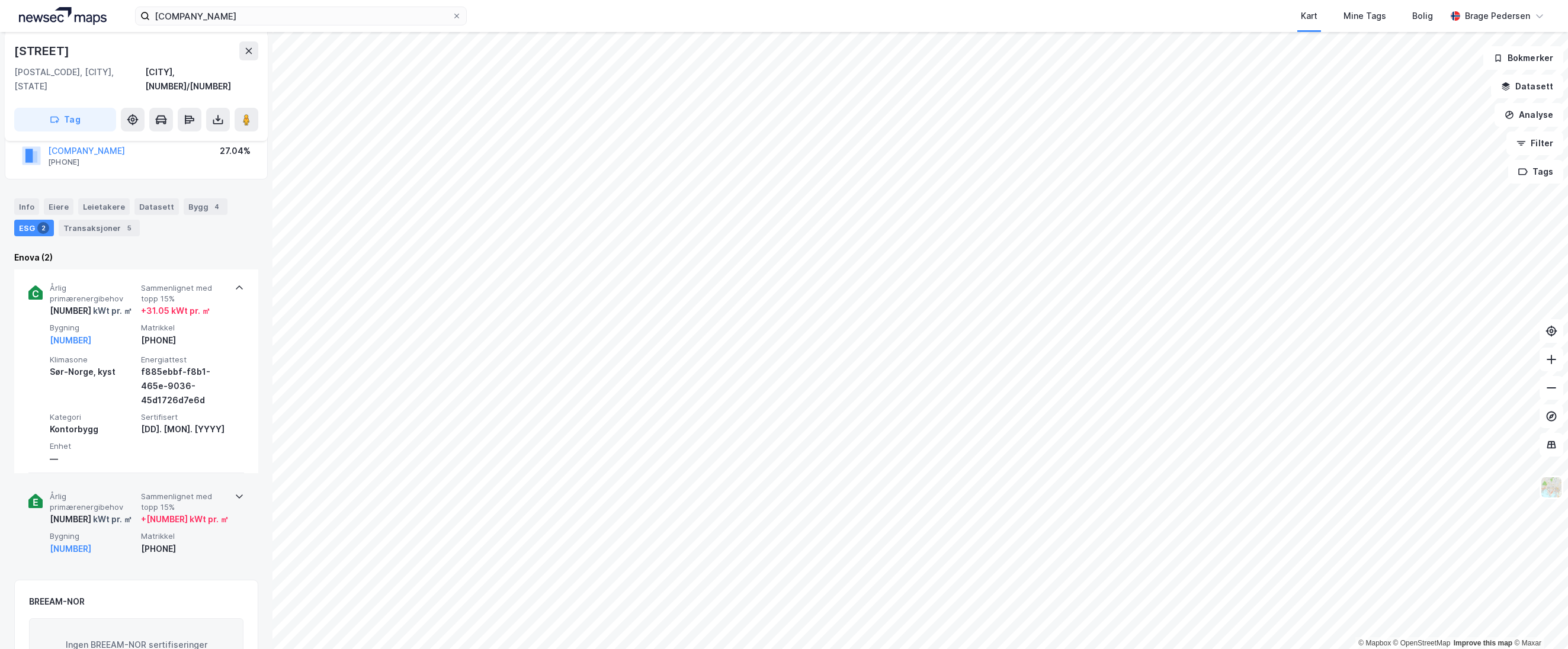 click on "Årlig primærenergibehov" at bounding box center (93, 502) 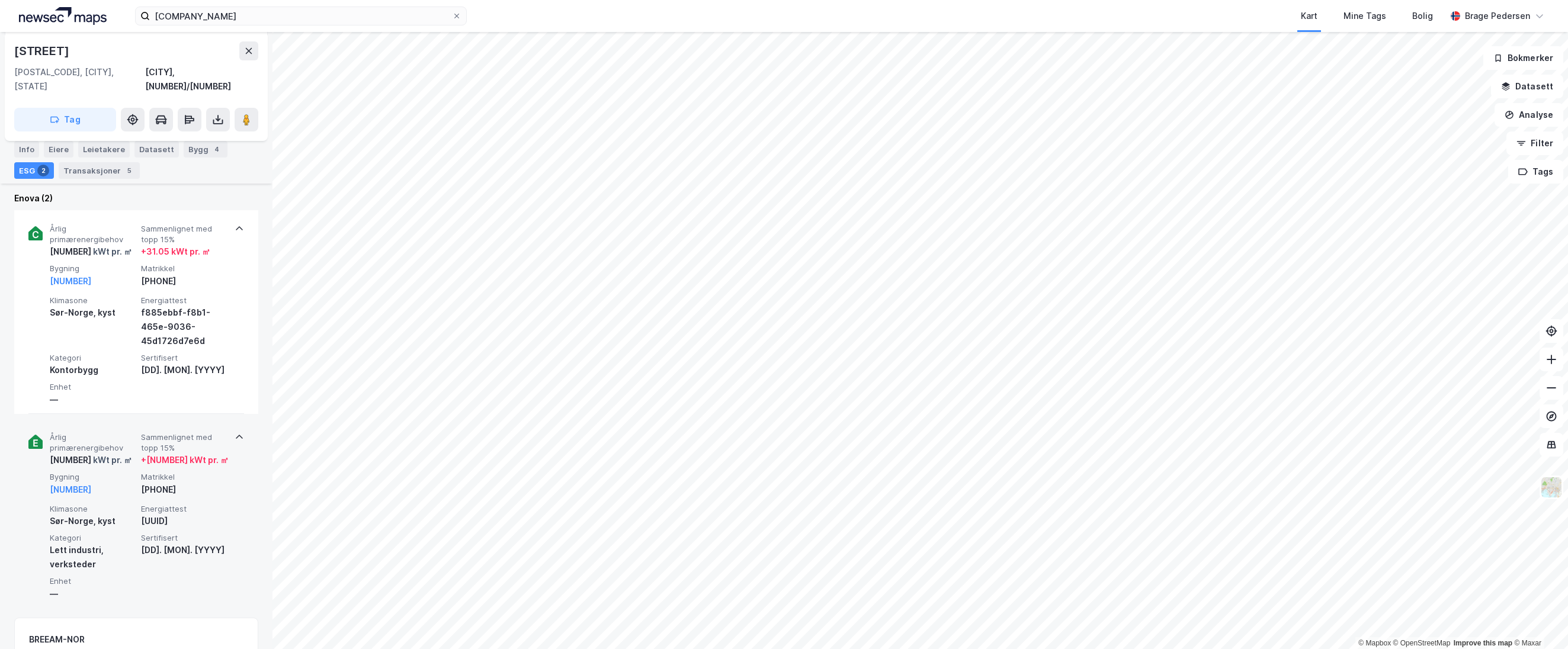 scroll, scrollTop: 237, scrollLeft: 0, axis: vertical 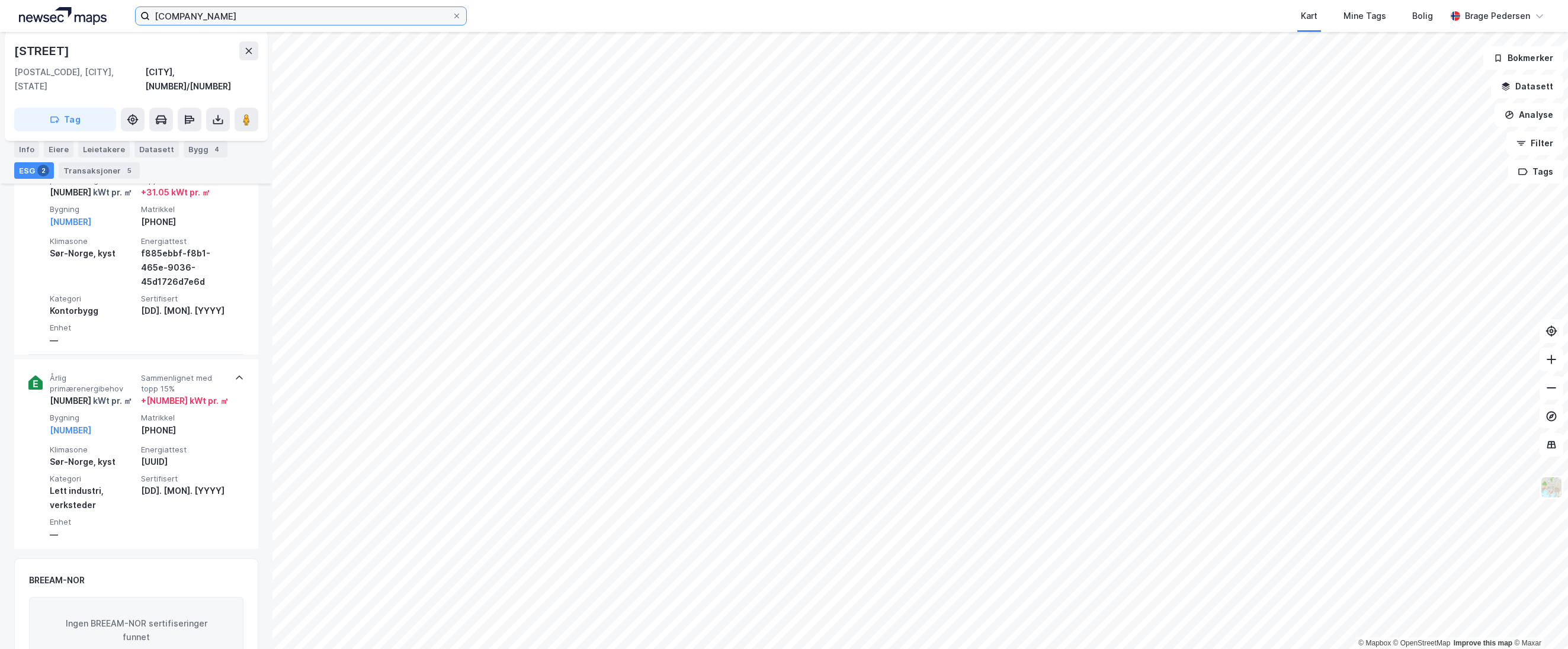 click on "[COMPANY_NAME]" at bounding box center (301, 16) 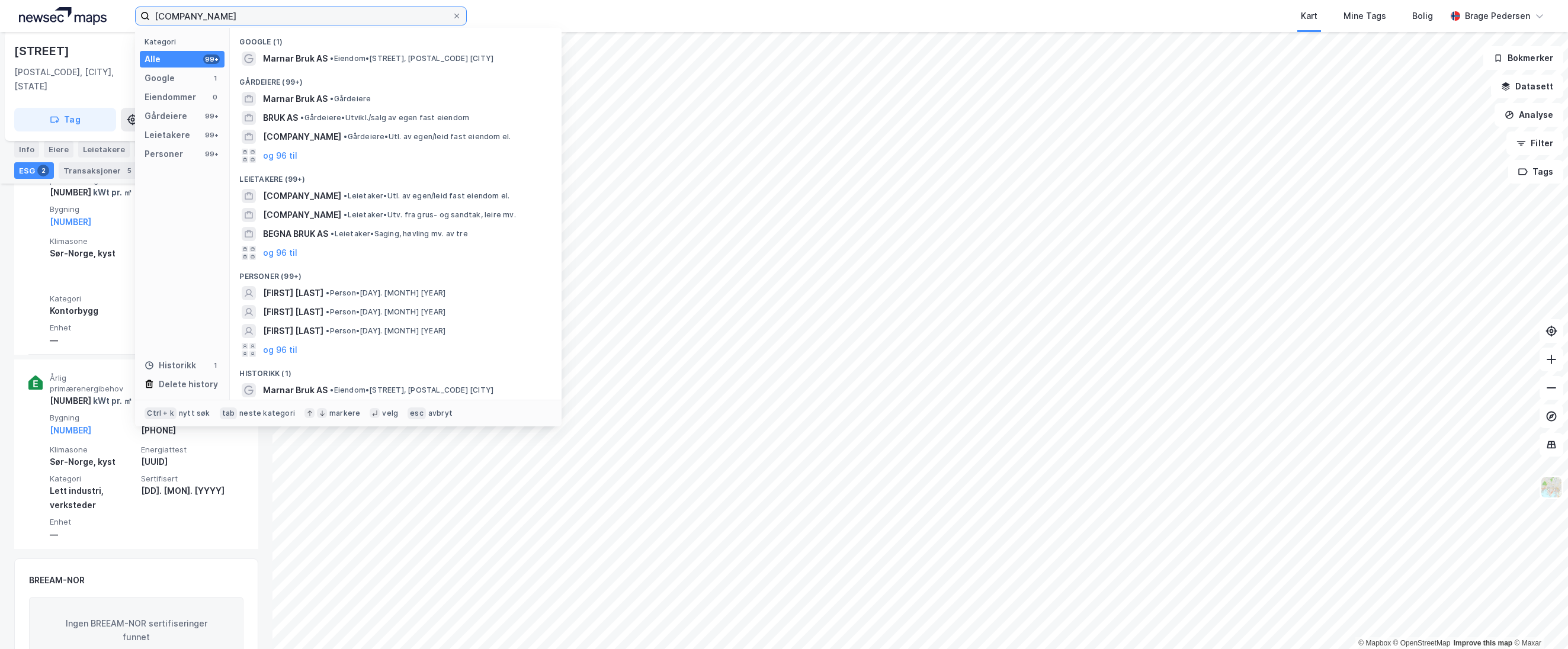 drag, startPoint x: 243, startPoint y: 12, endPoint x: 60, endPoint y: 11, distance: 183.00273 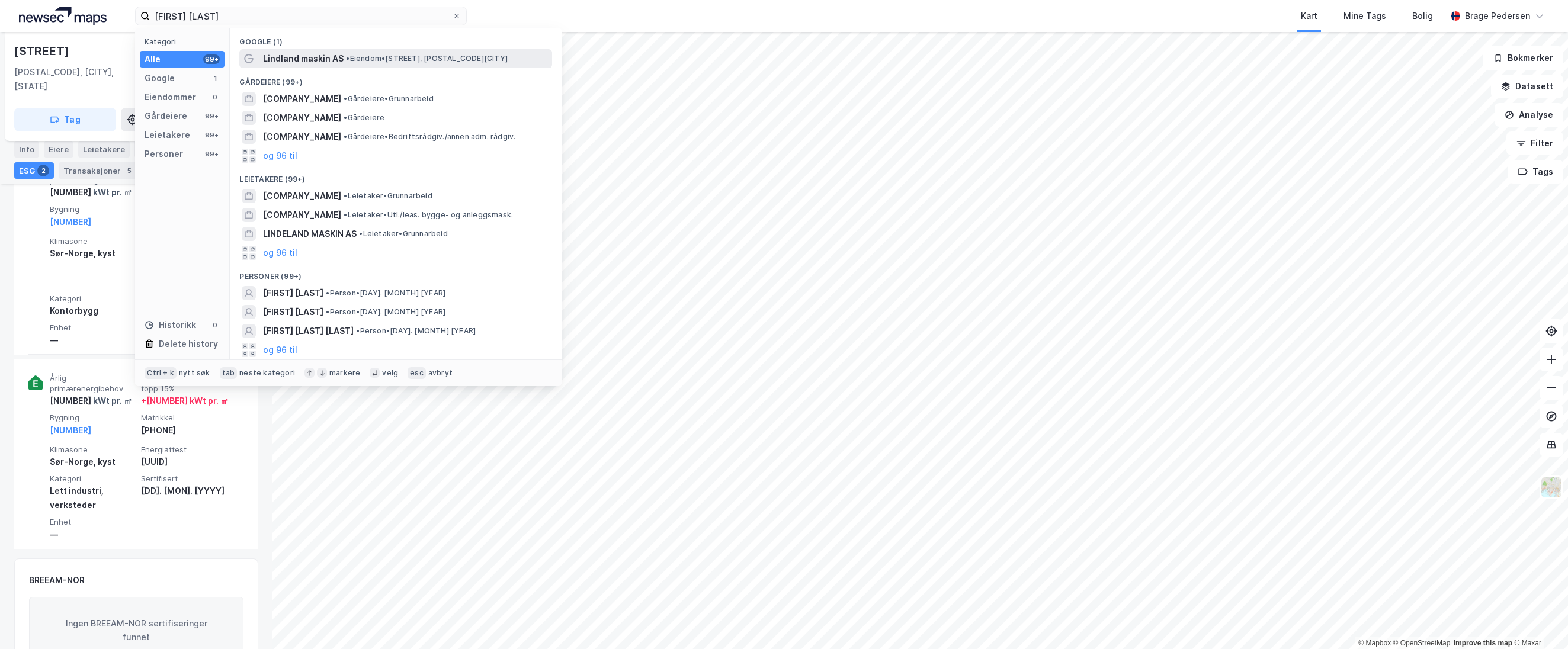 click on "Lindland maskin AS" at bounding box center [303, 59] 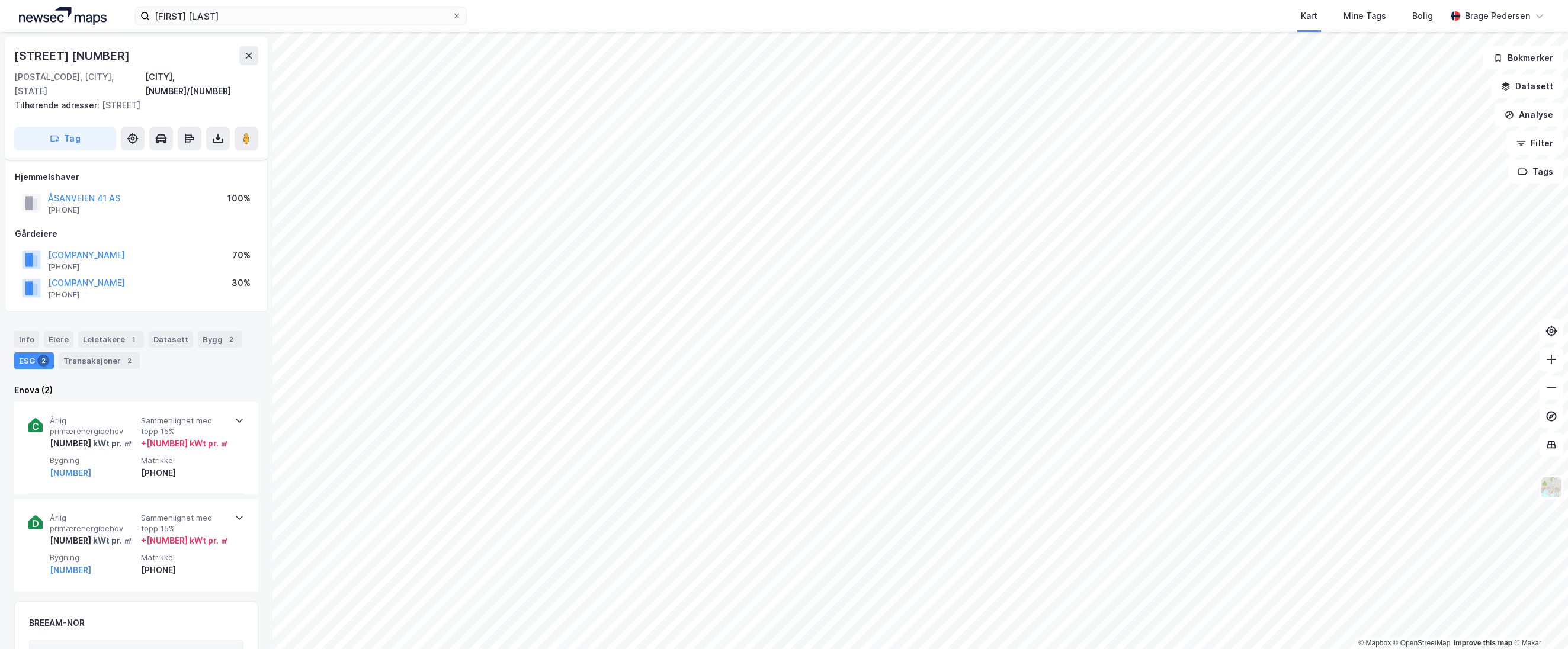 scroll, scrollTop: 14, scrollLeft: 0, axis: vertical 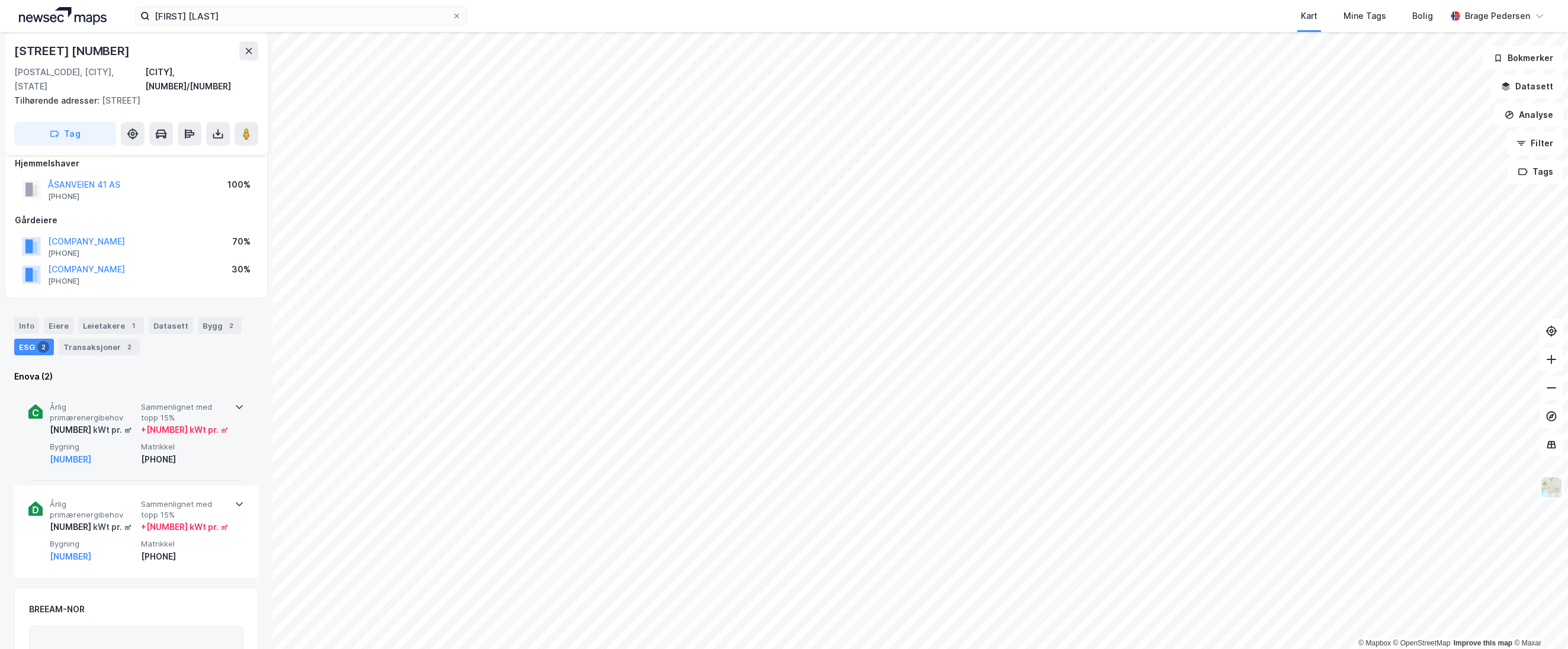 click on "[NUMBER]   kWt pr. ㎡" at bounding box center [93, 430] 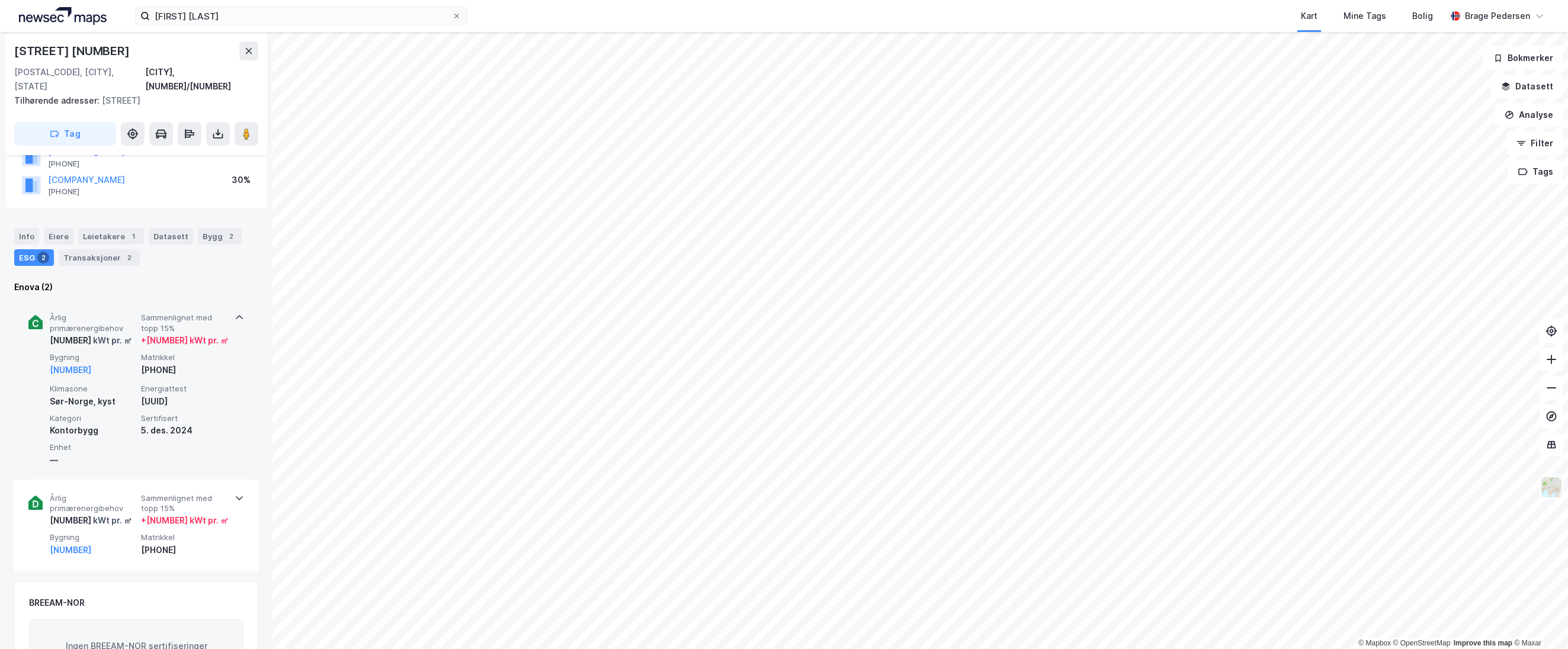 scroll, scrollTop: 132, scrollLeft: 0, axis: vertical 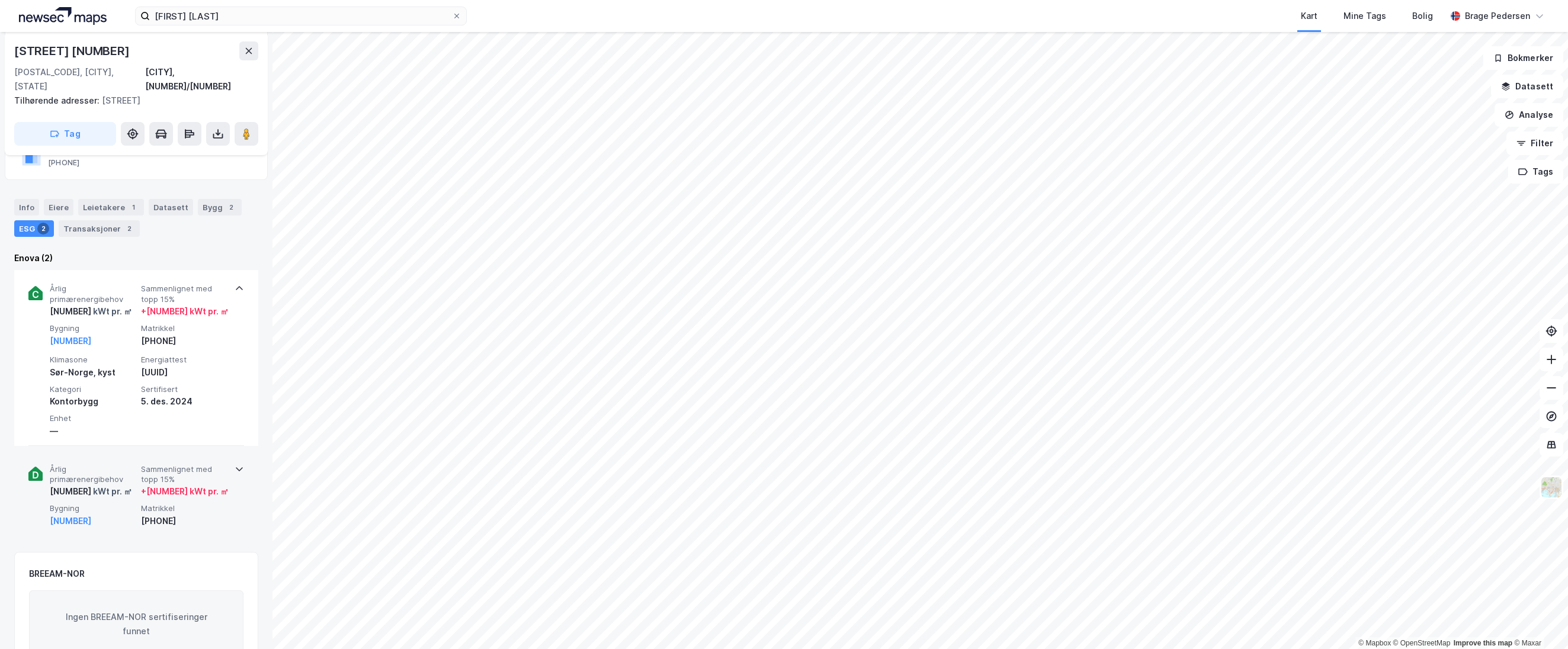 click on "Årlig primærenergibehov" at bounding box center [93, 474] 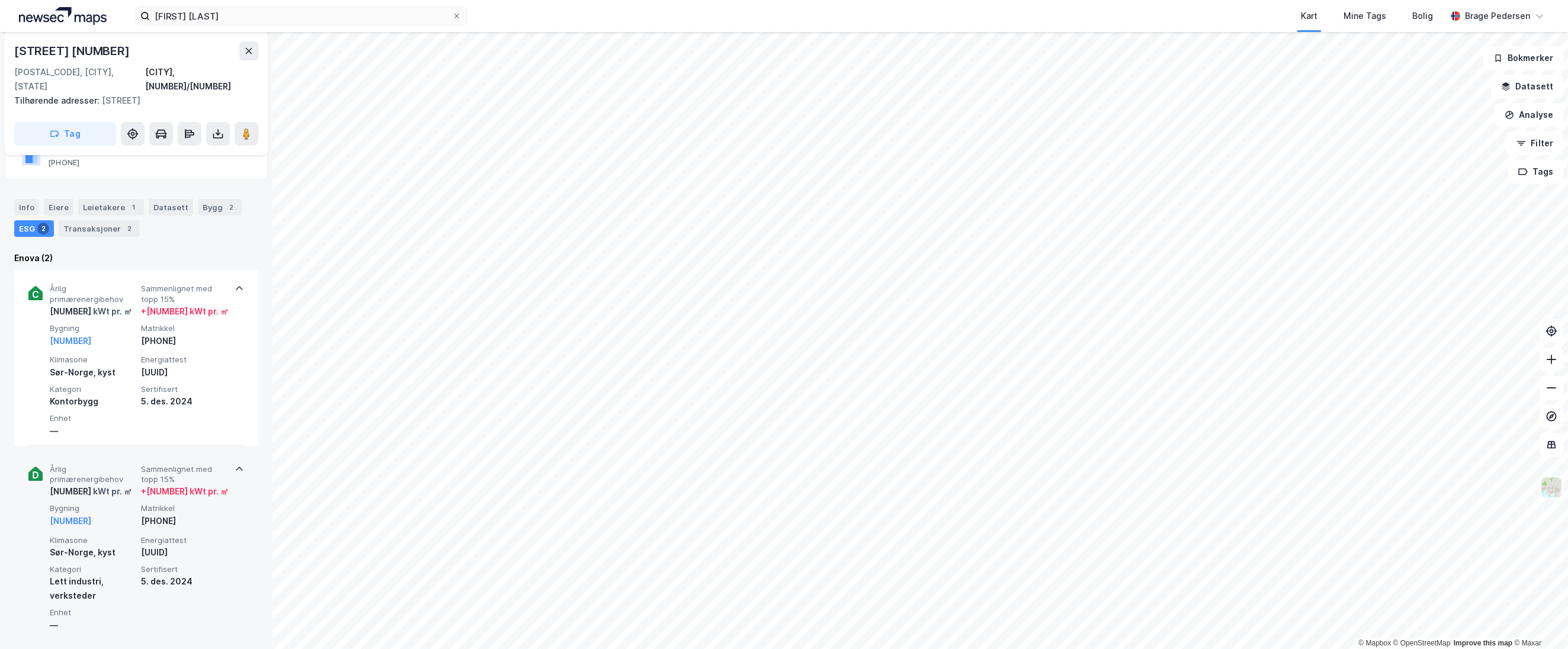 scroll, scrollTop: 250, scrollLeft: 0, axis: vertical 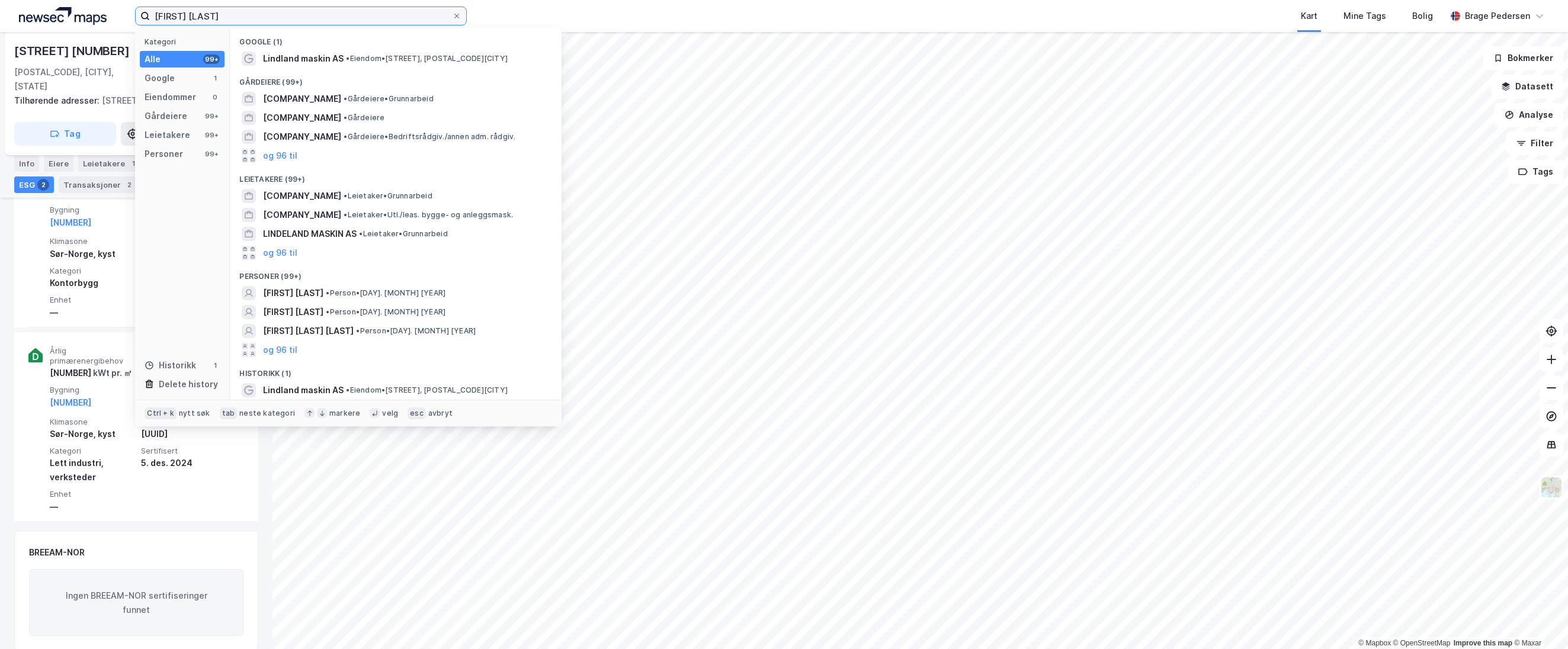 click on "[FIRST] [LAST]" at bounding box center [301, 16] 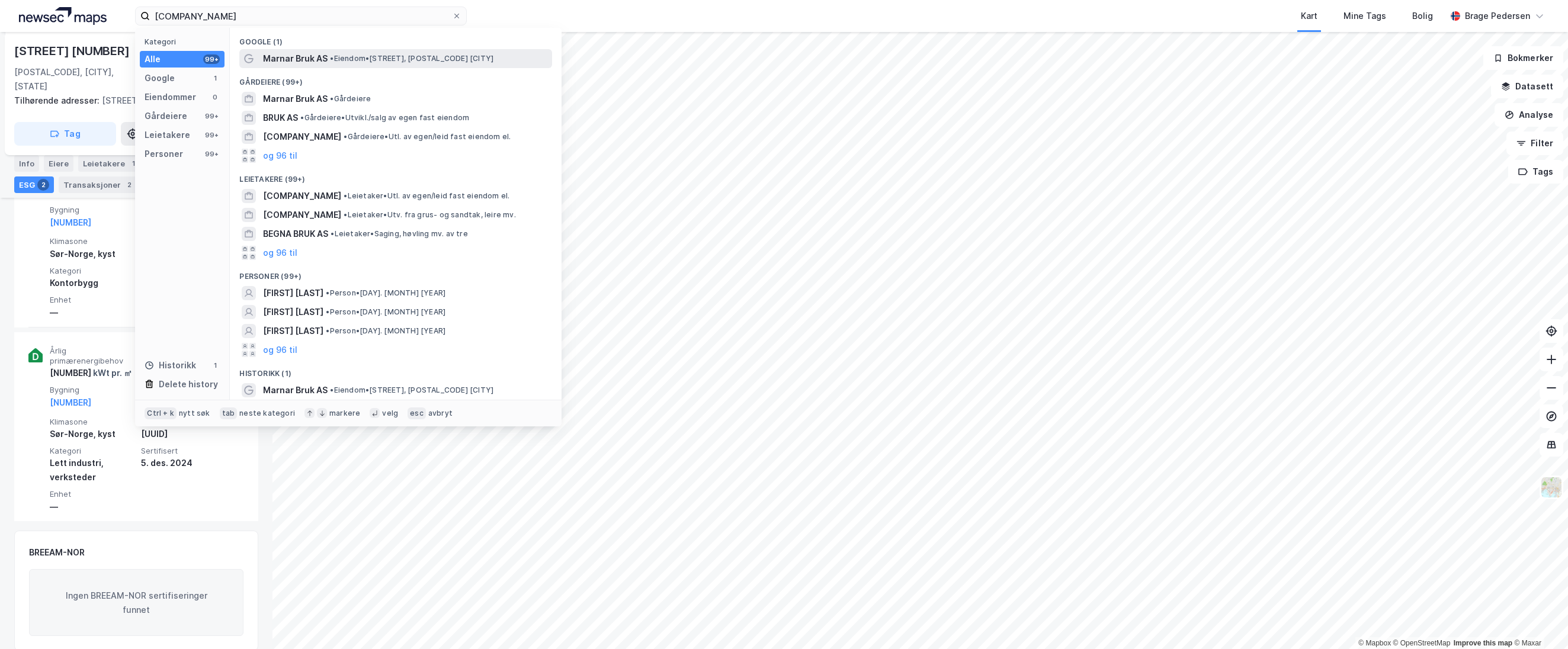 click on "Marnar Bruk AS" at bounding box center [295, 59] 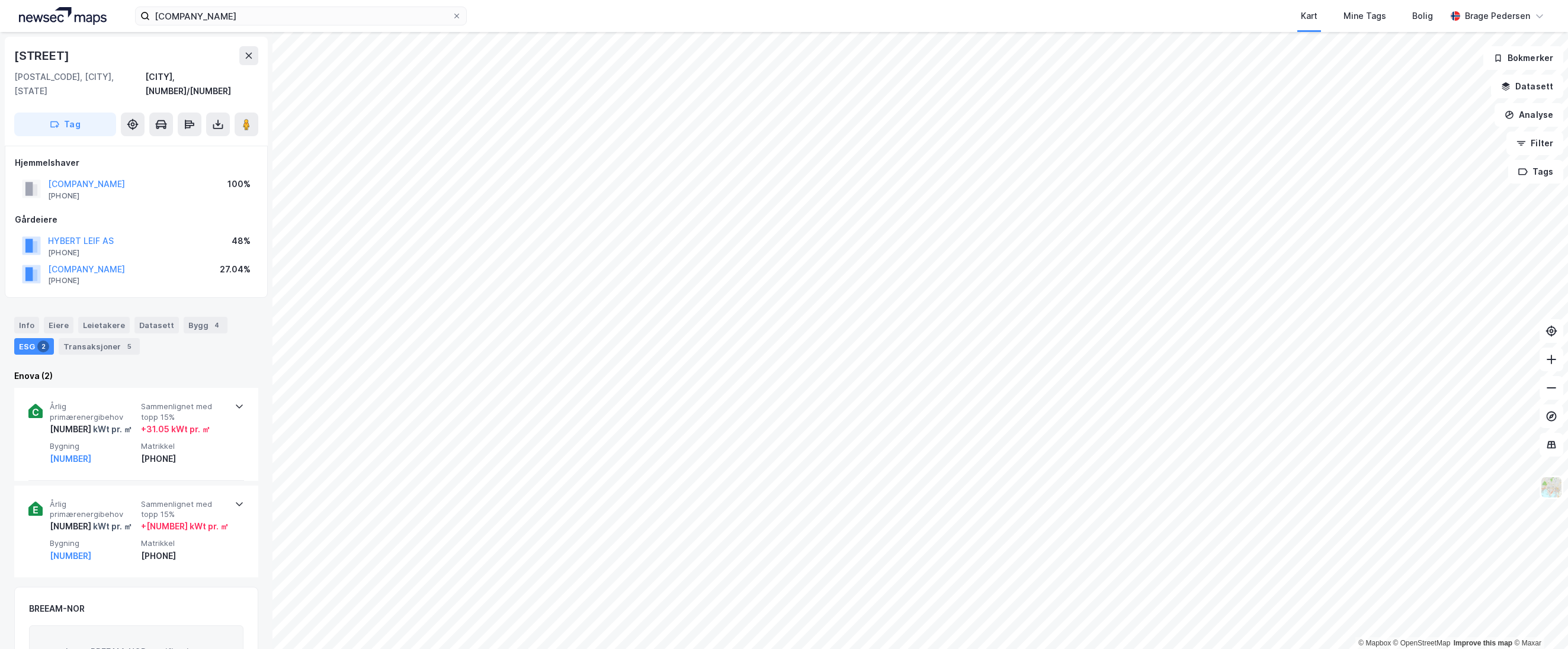 scroll, scrollTop: 188, scrollLeft: 0, axis: vertical 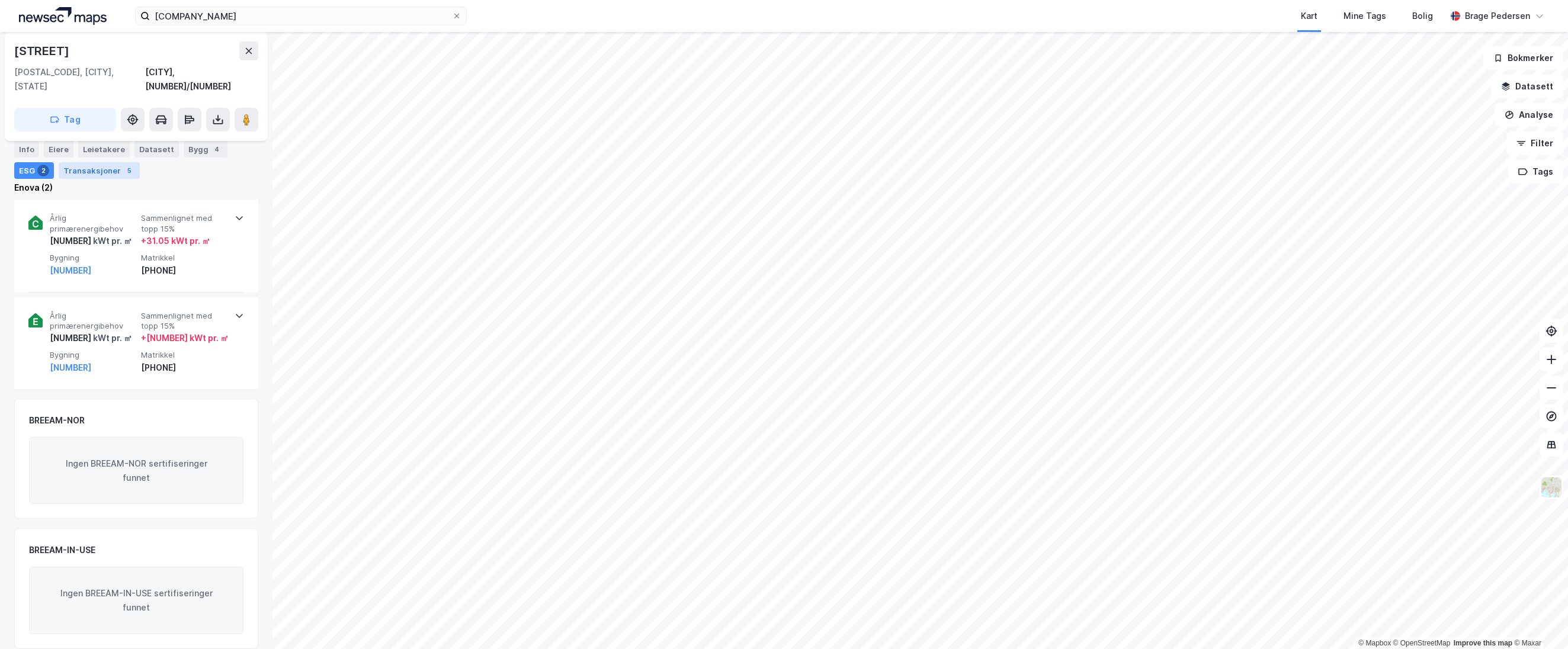 click on "Transaksjoner 5" at bounding box center (99, 171) 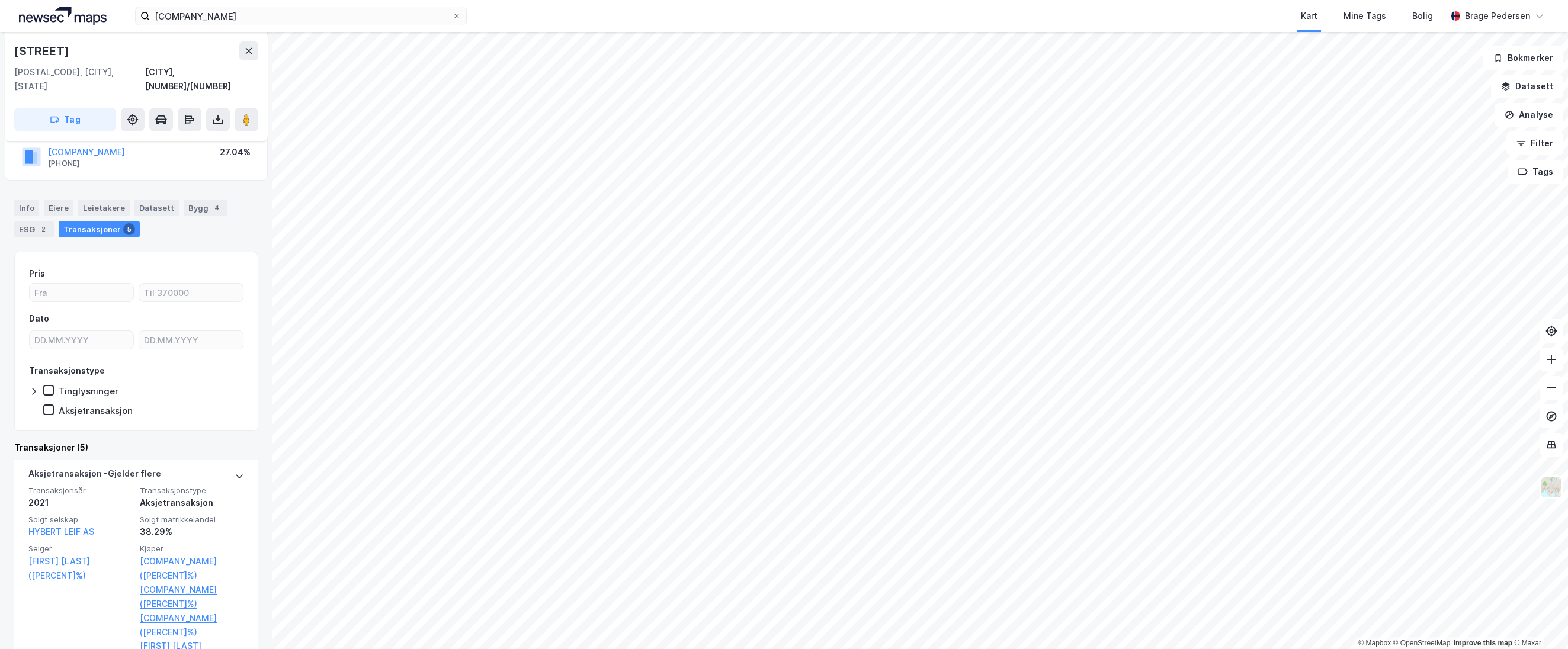 scroll, scrollTop: 118, scrollLeft: 0, axis: vertical 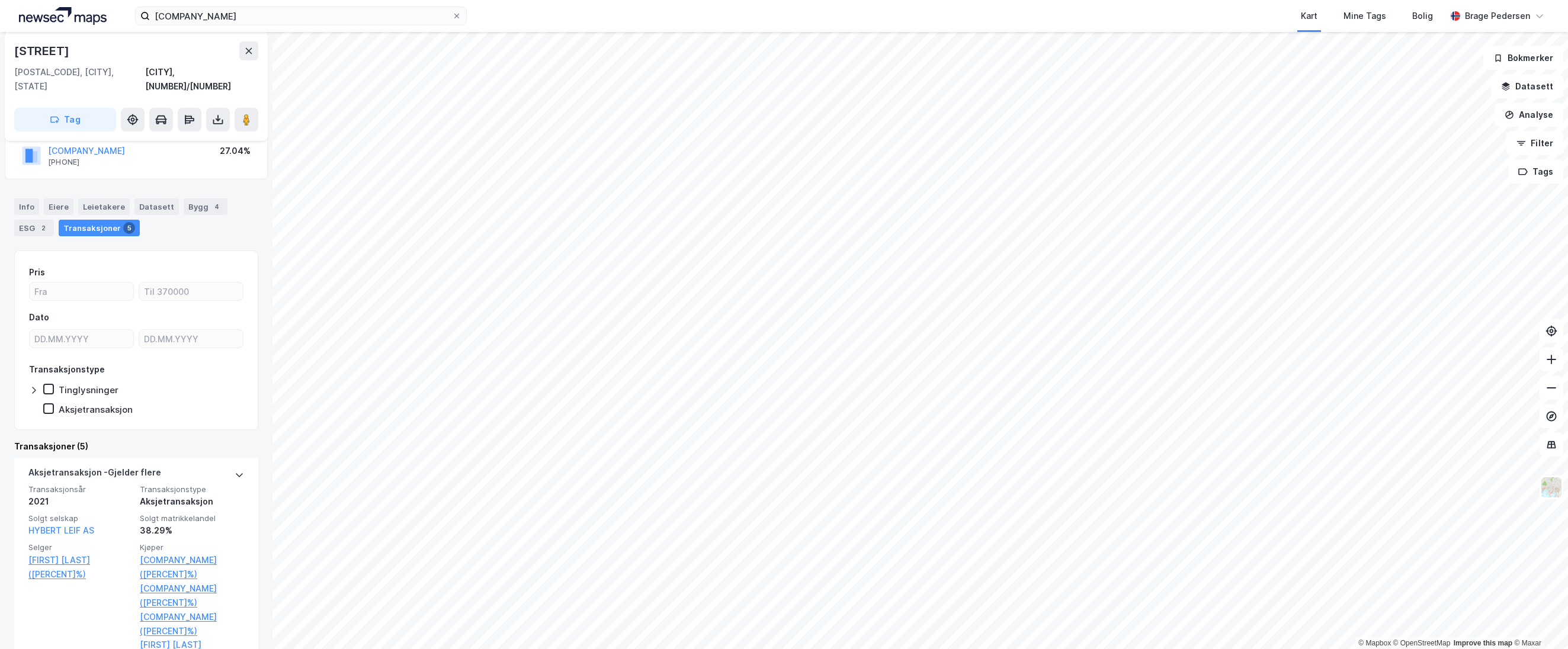 drag, startPoint x: 41, startPoint y: 221, endPoint x: 66, endPoint y: 233, distance: 27.730849 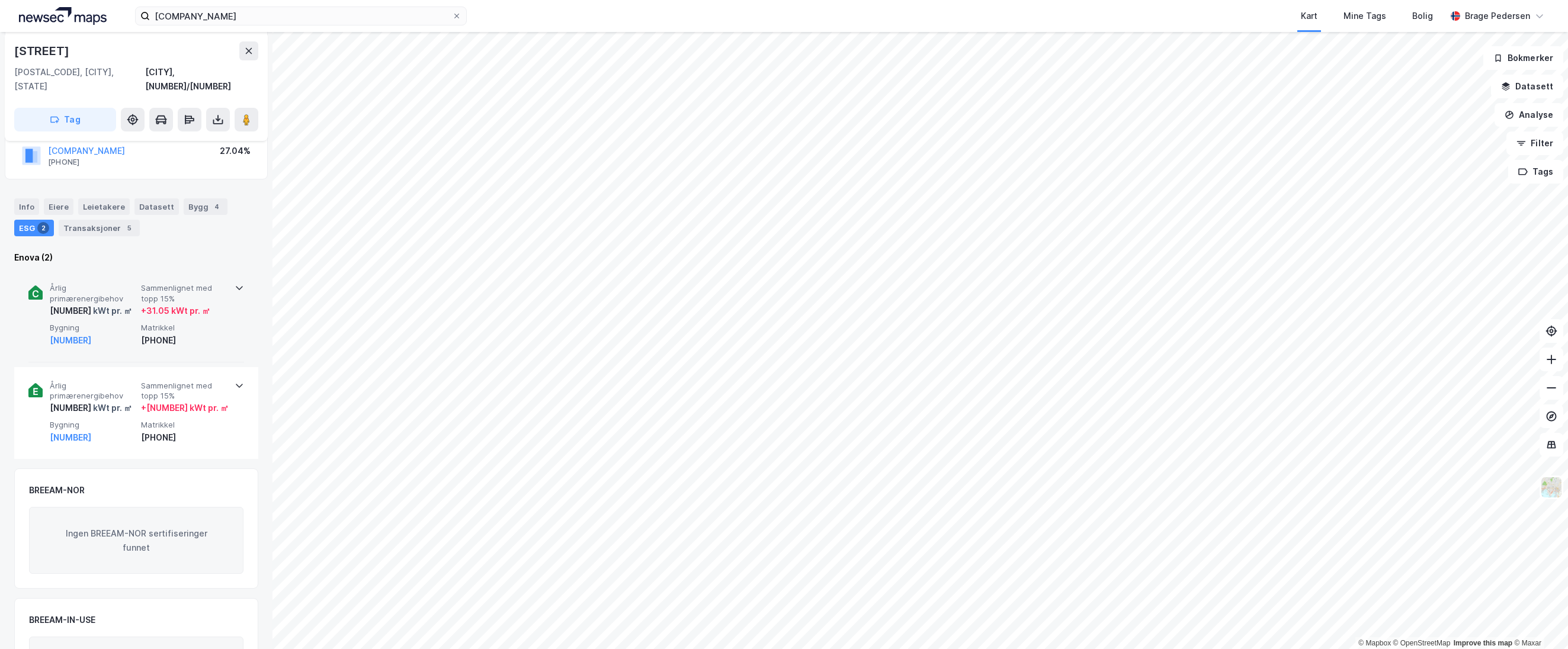 click on "[NUMBER]   kWt pr. ㎡" at bounding box center [93, 311] 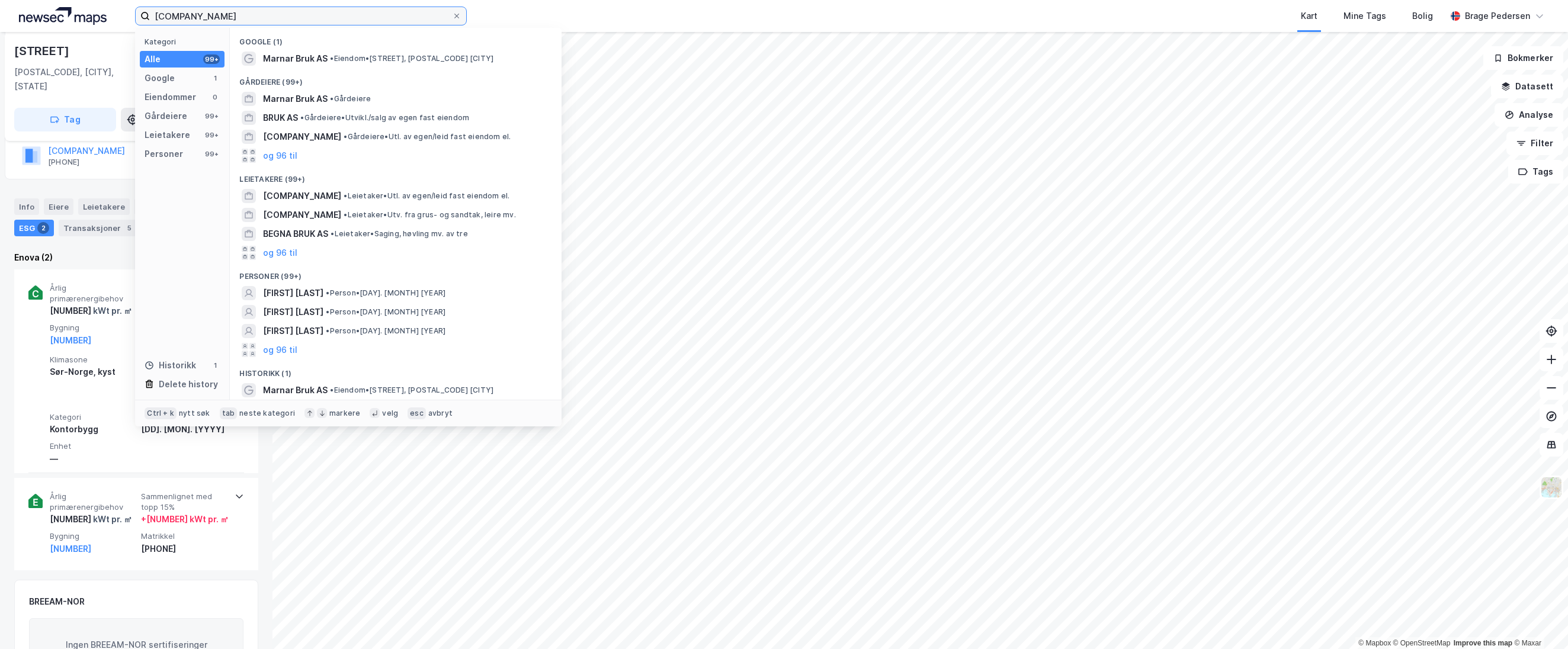 drag, startPoint x: 273, startPoint y: 17, endPoint x: -45, endPoint y: -11, distance: 319.2303 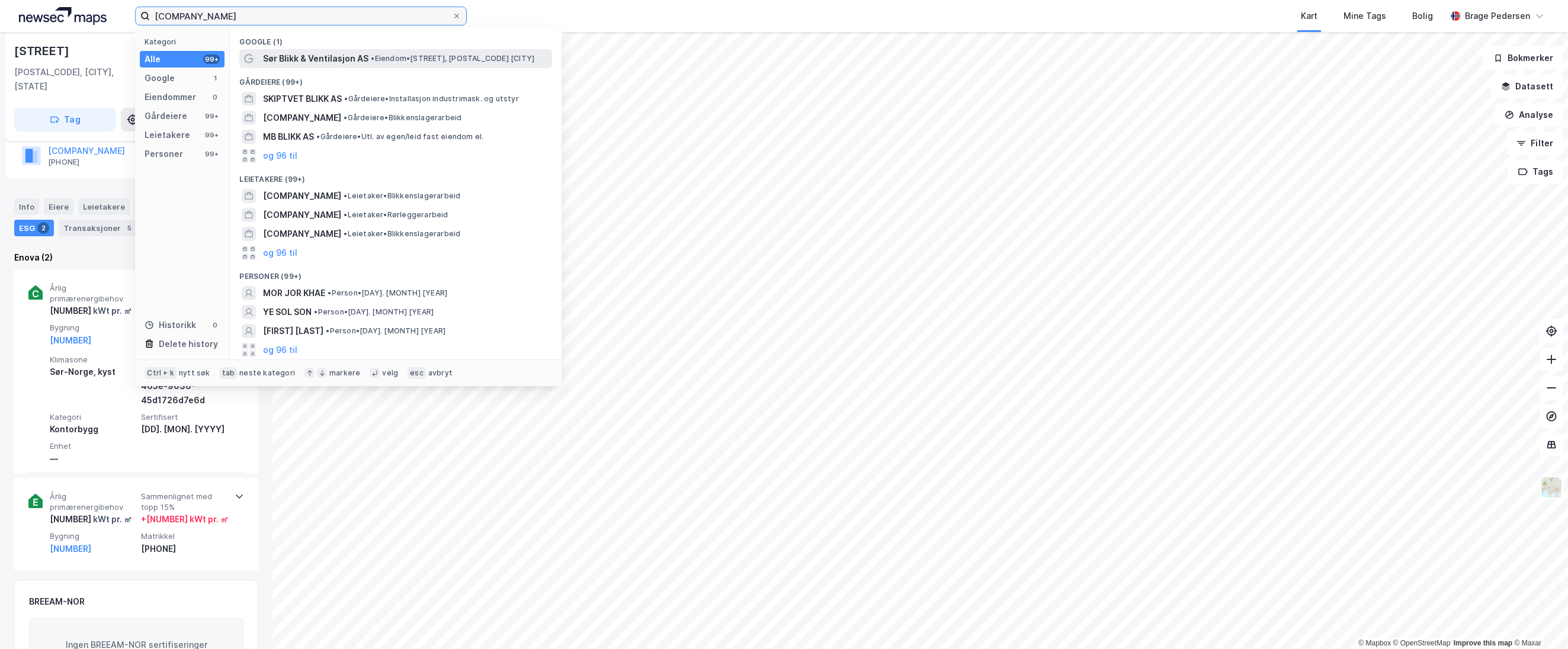 type on "[COMPANY_NAME]" 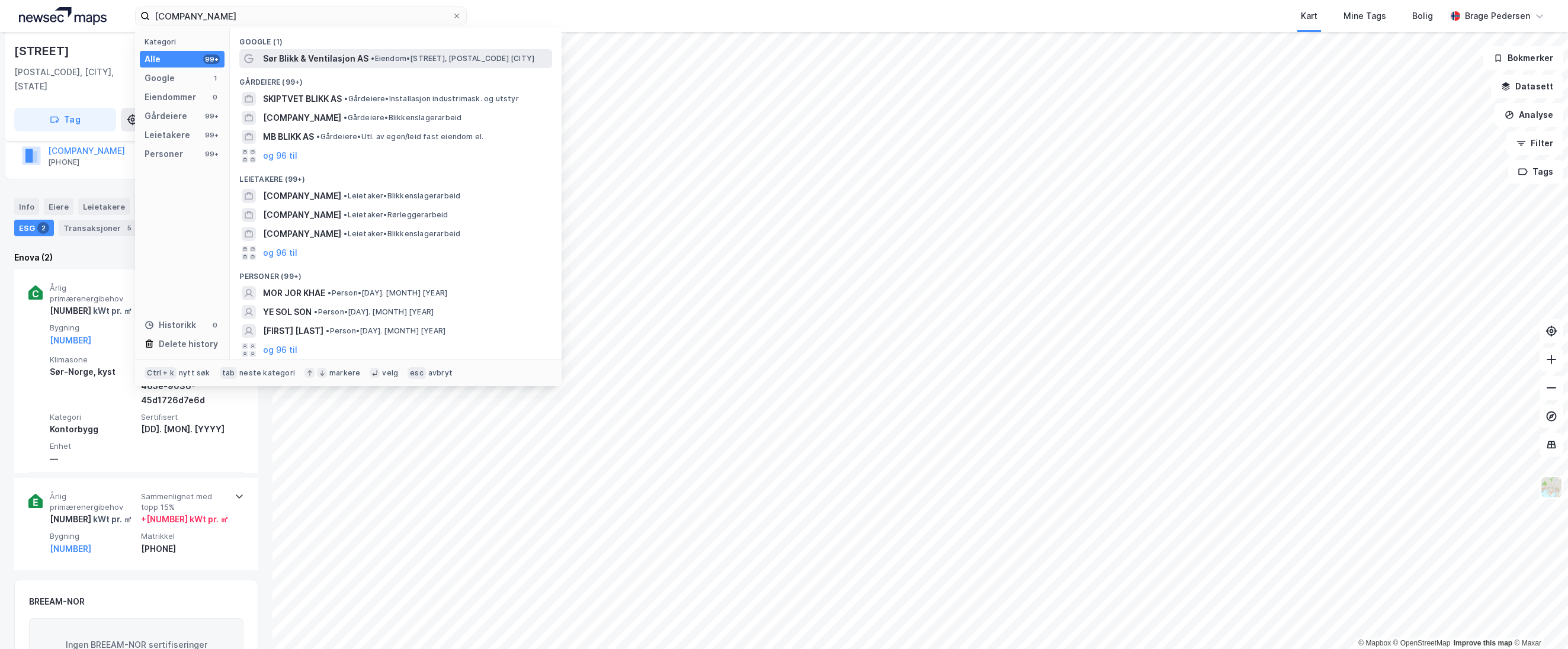 click on "Sør Blikk & Ventilasjon AS" at bounding box center [316, 59] 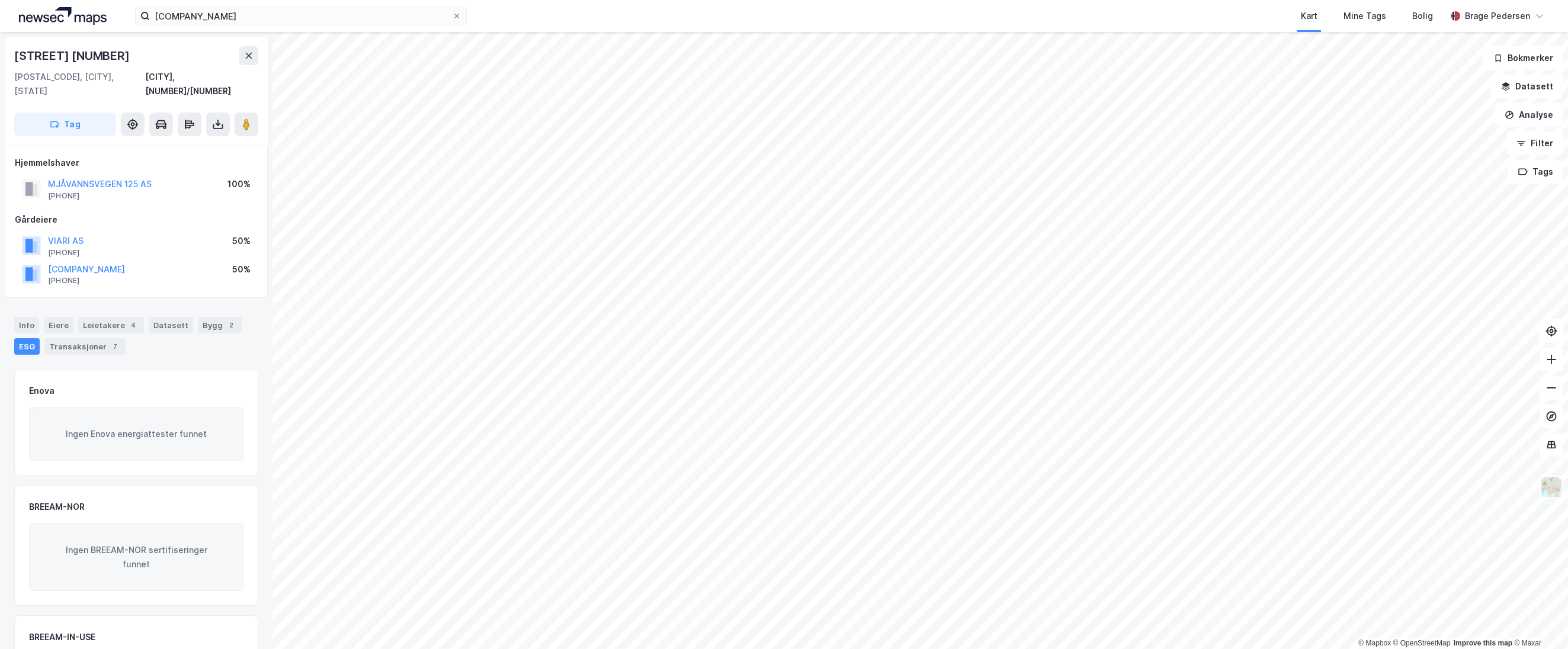 scroll, scrollTop: 87, scrollLeft: 0, axis: vertical 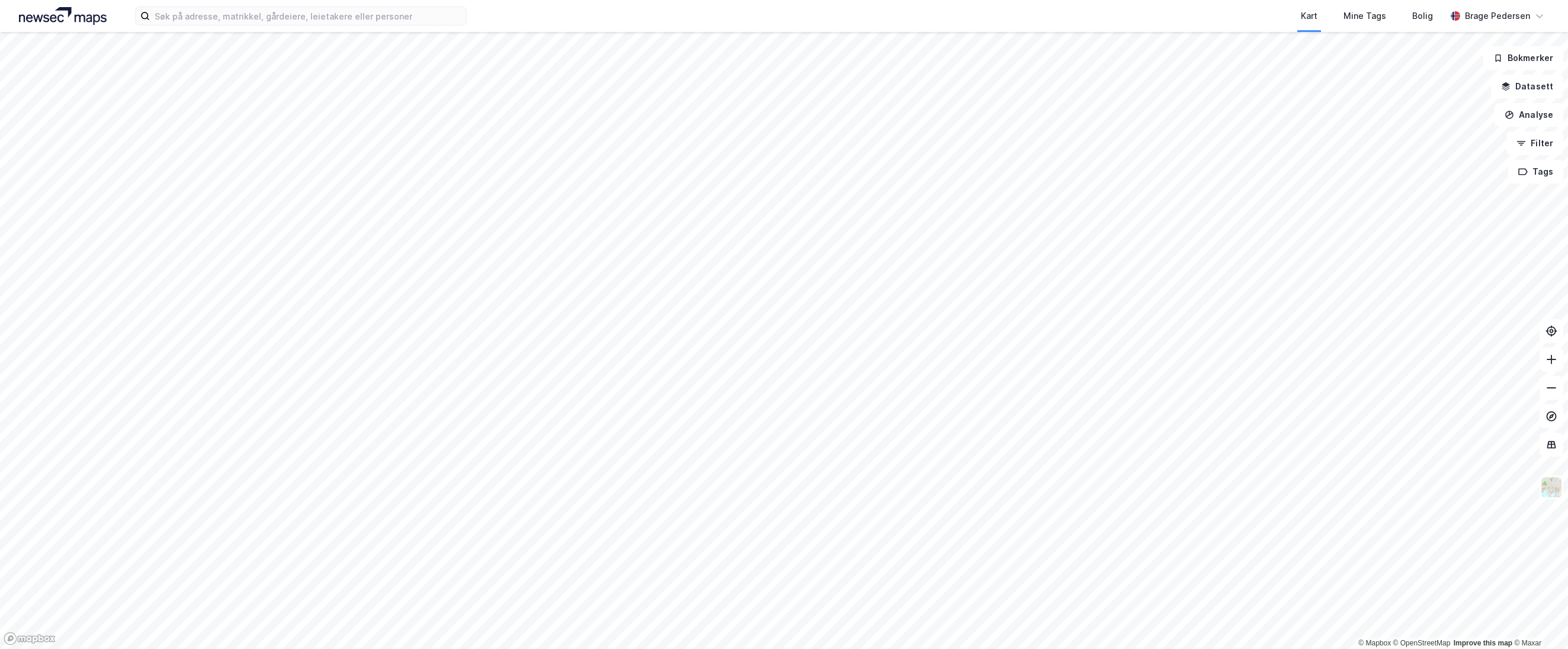 click on "Kart Mine Tags Bolig [LAST]" at bounding box center [784, 16] 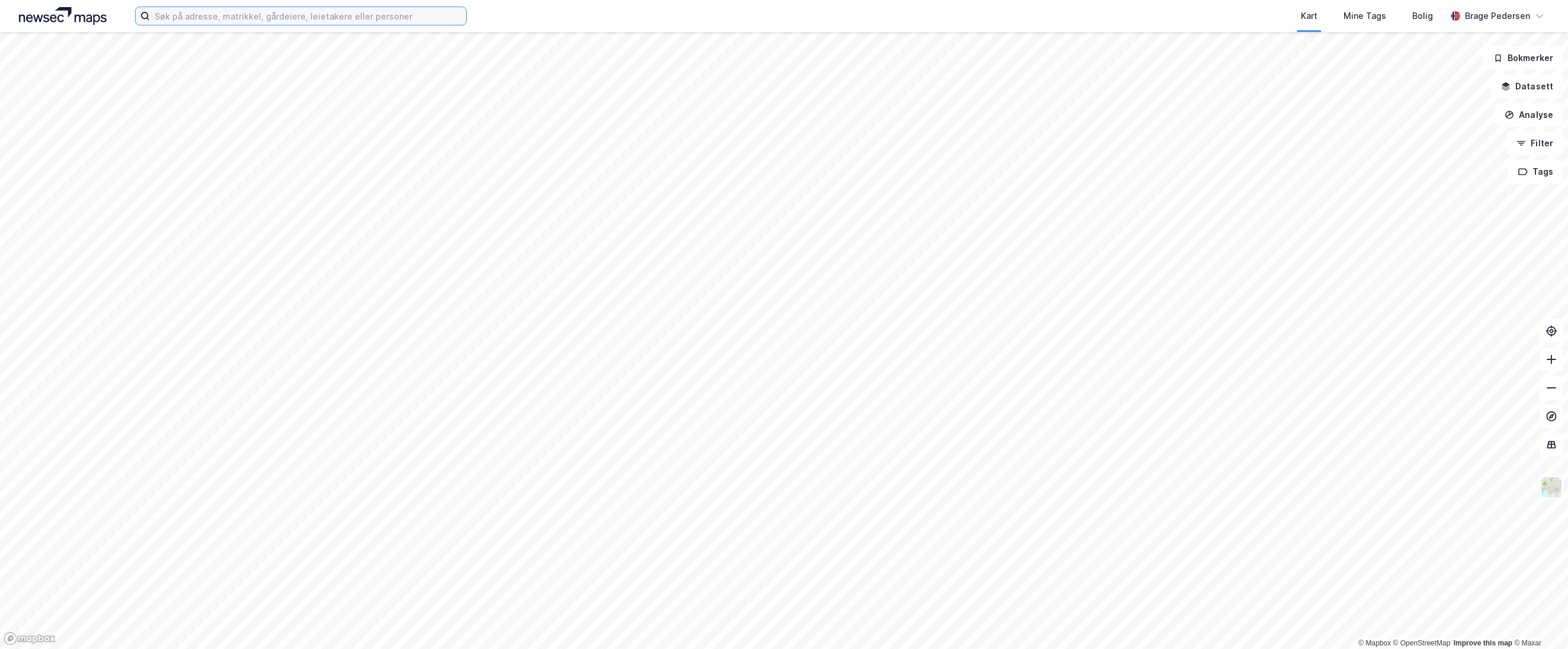 click at bounding box center [308, 16] 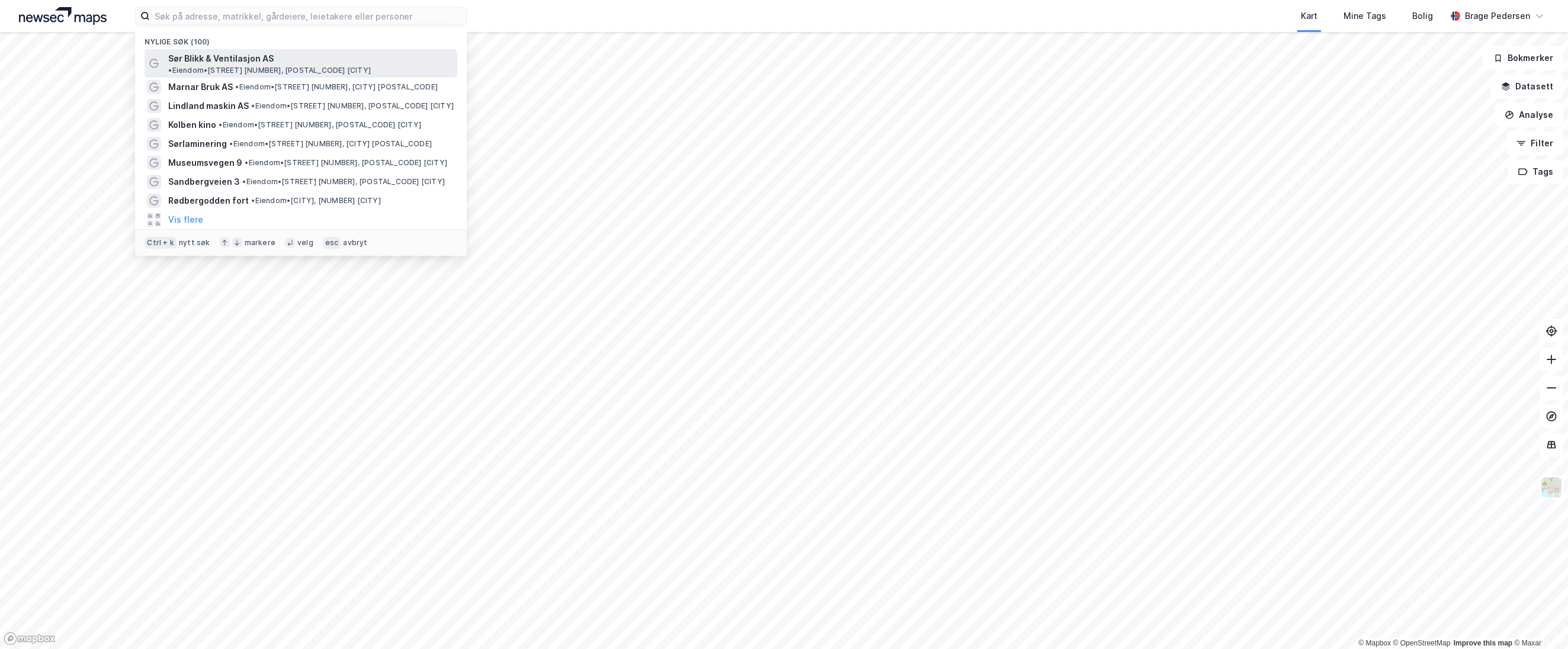 click on "Sør Blikk & Ventilasjon AS" at bounding box center [221, 59] 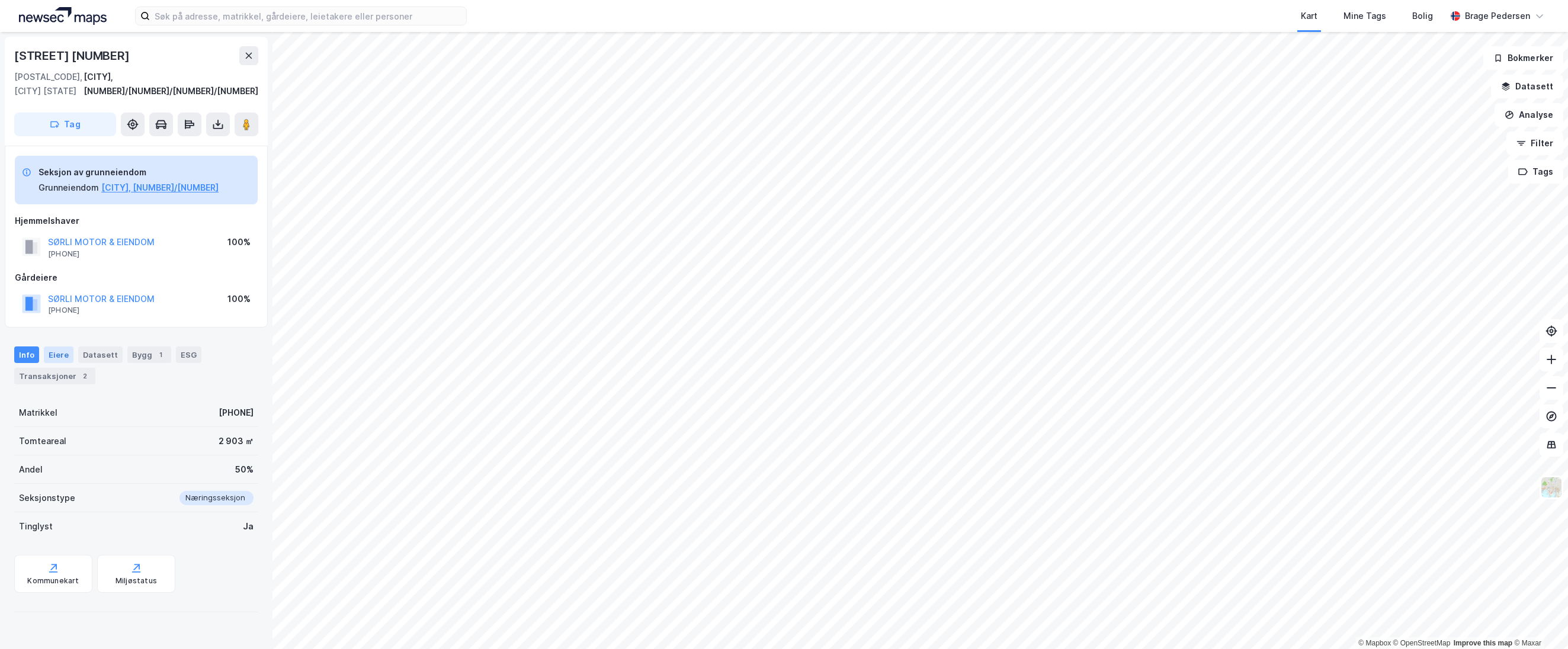 click on "Eiere" at bounding box center [59, 355] 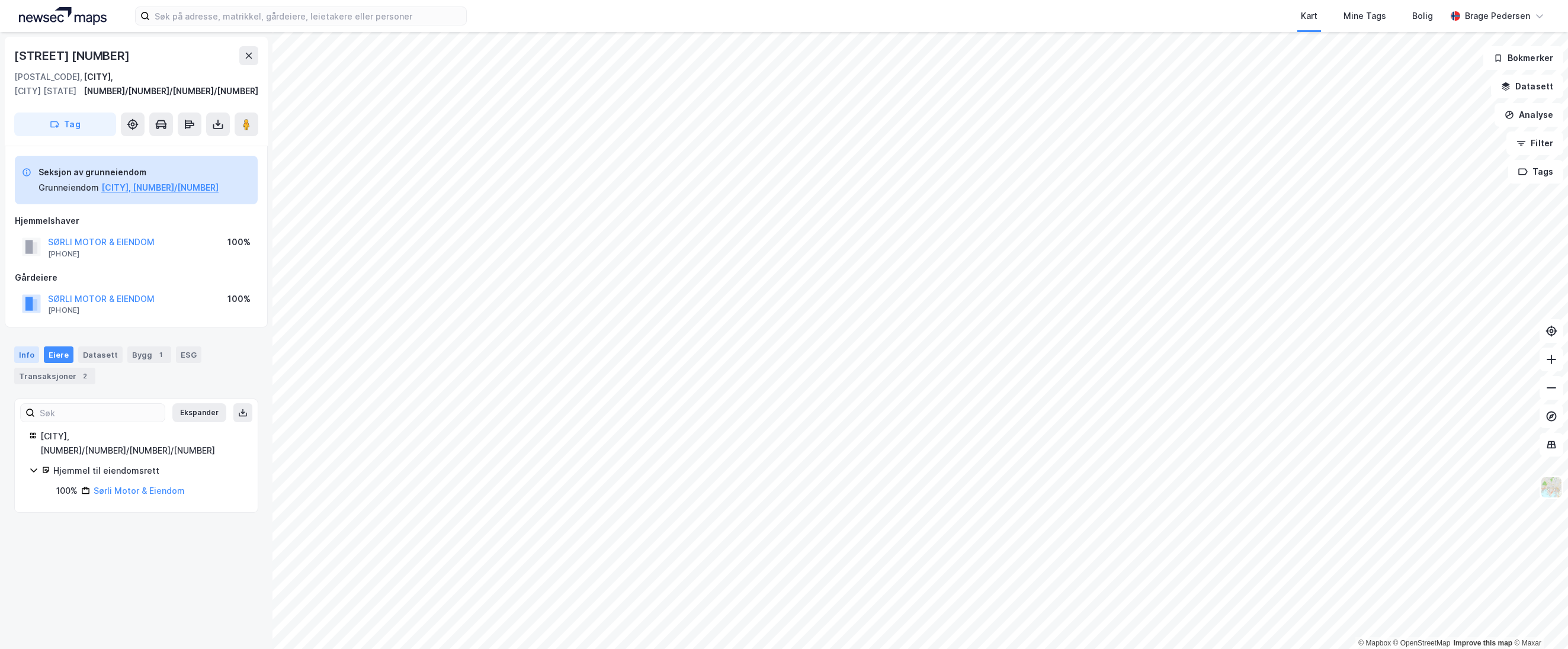 click on "Info" at bounding box center (27, 355) 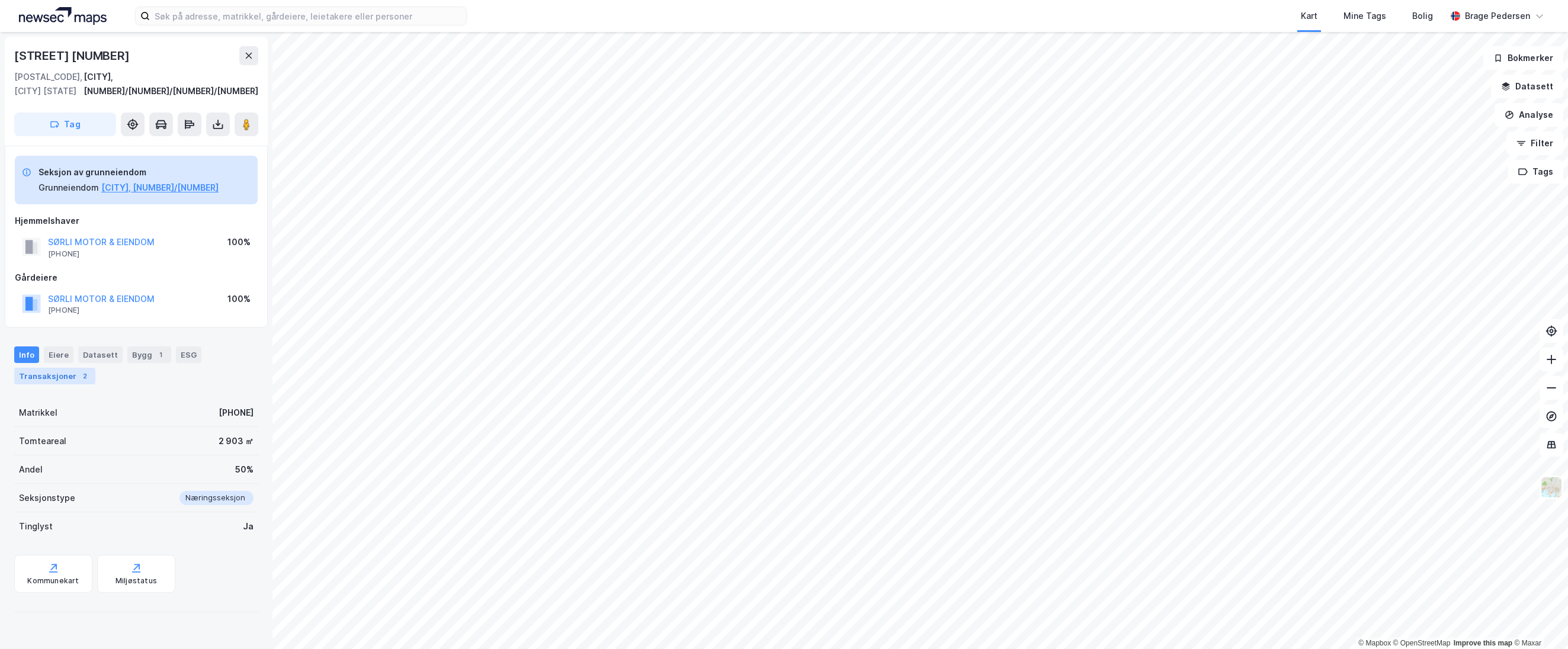 click on "Transaksjoner 2" at bounding box center (54, 376) 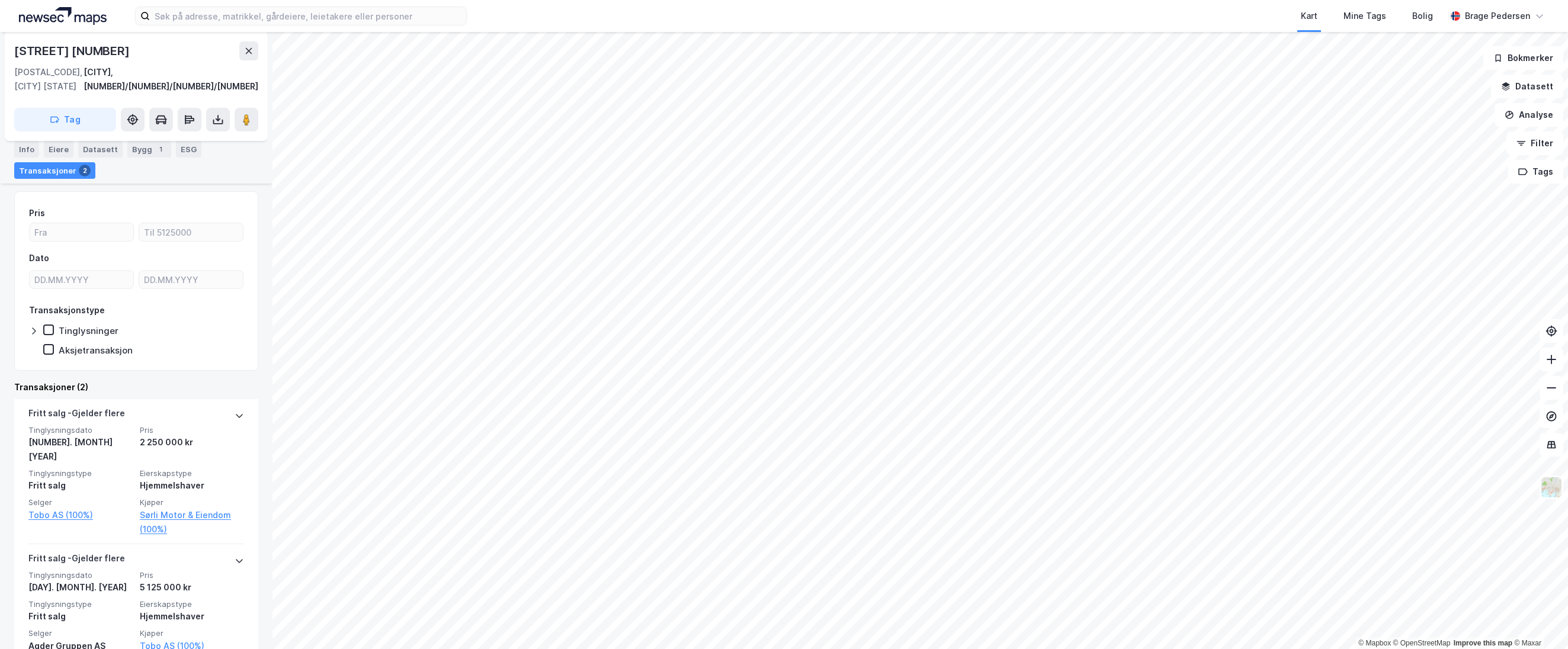 scroll, scrollTop: 219, scrollLeft: 0, axis: vertical 